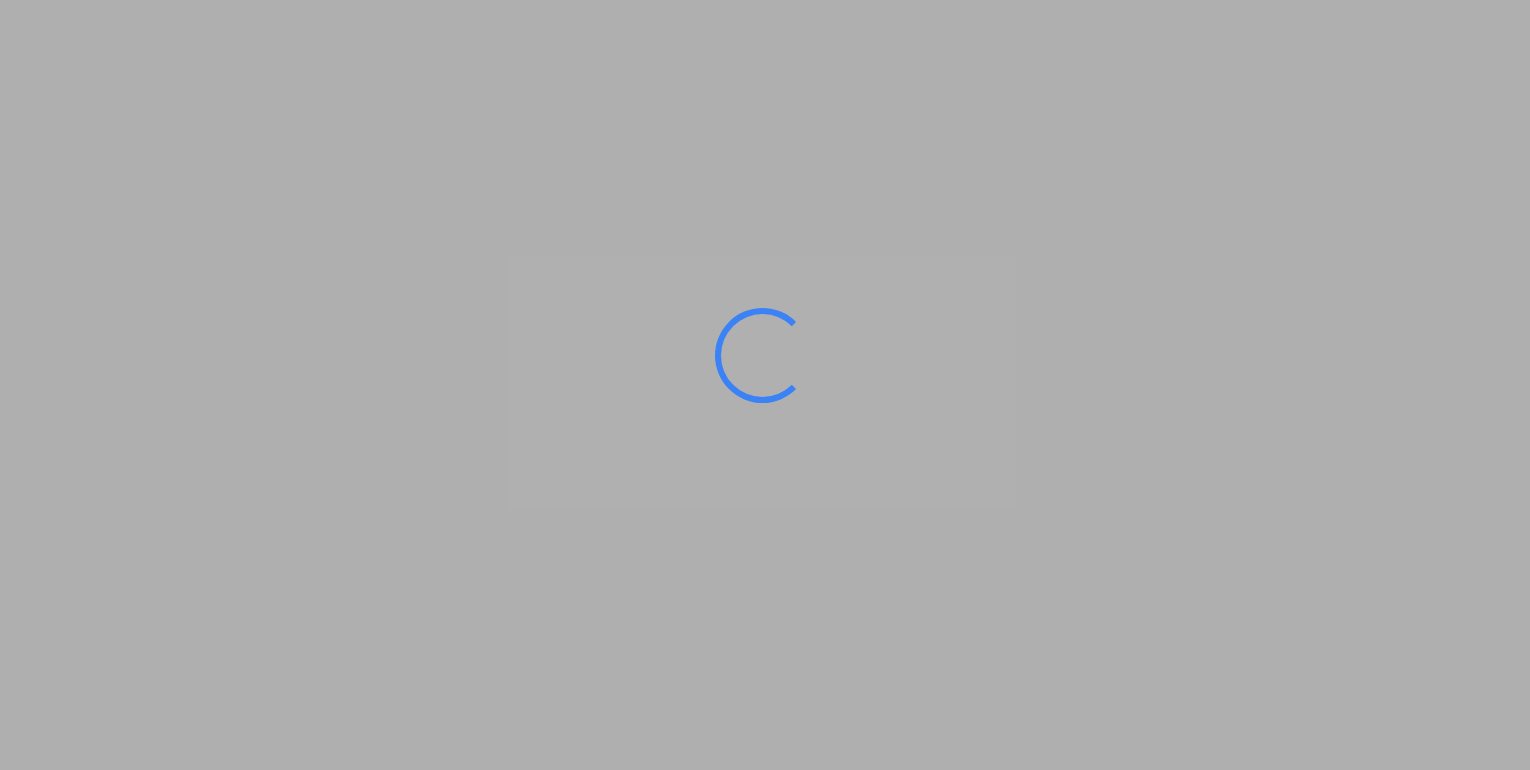 scroll, scrollTop: 0, scrollLeft: 0, axis: both 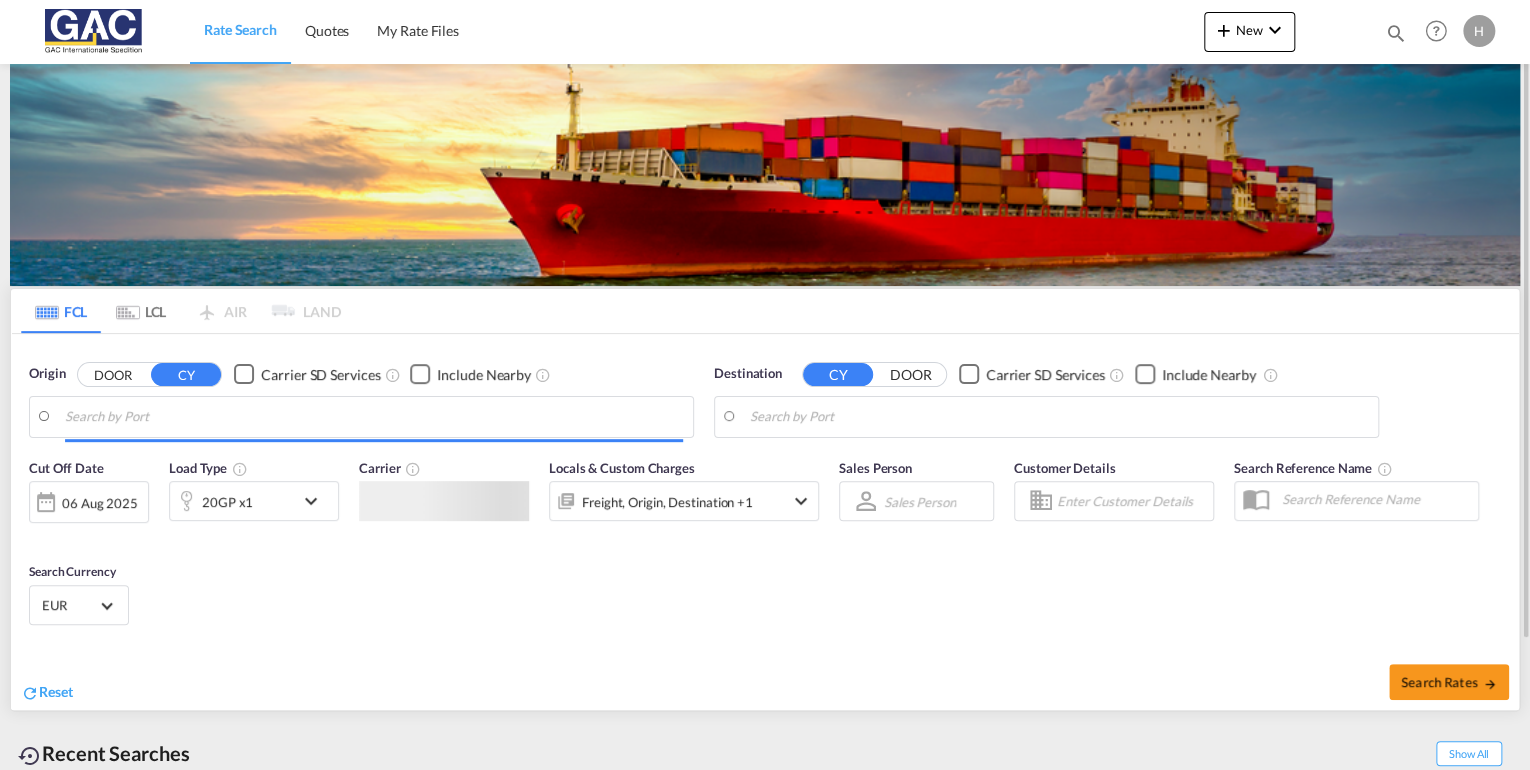 type on "[CITY], [COUNTRY_CODE]" 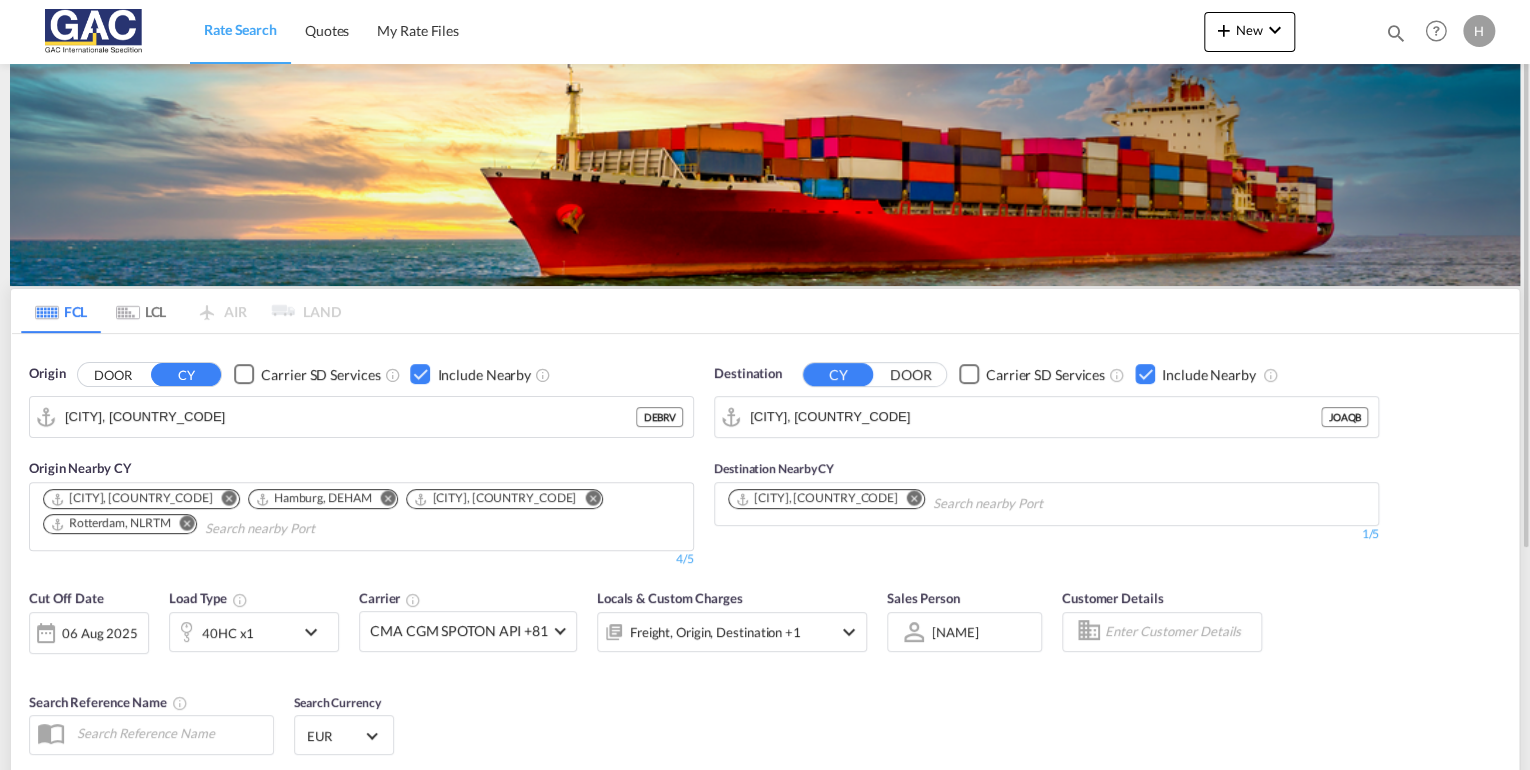 click at bounding box center (914, 498) 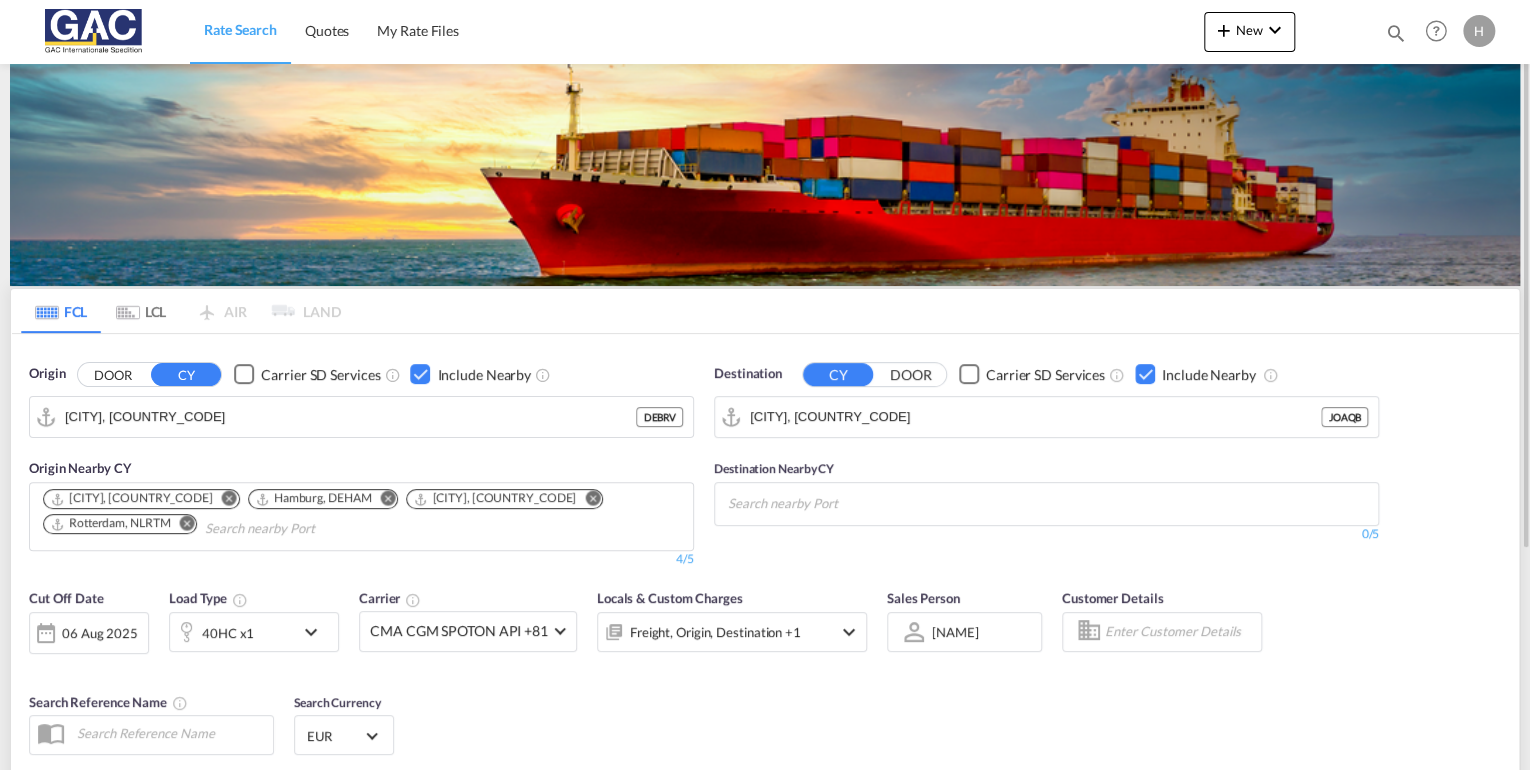 click at bounding box center (1145, 374) 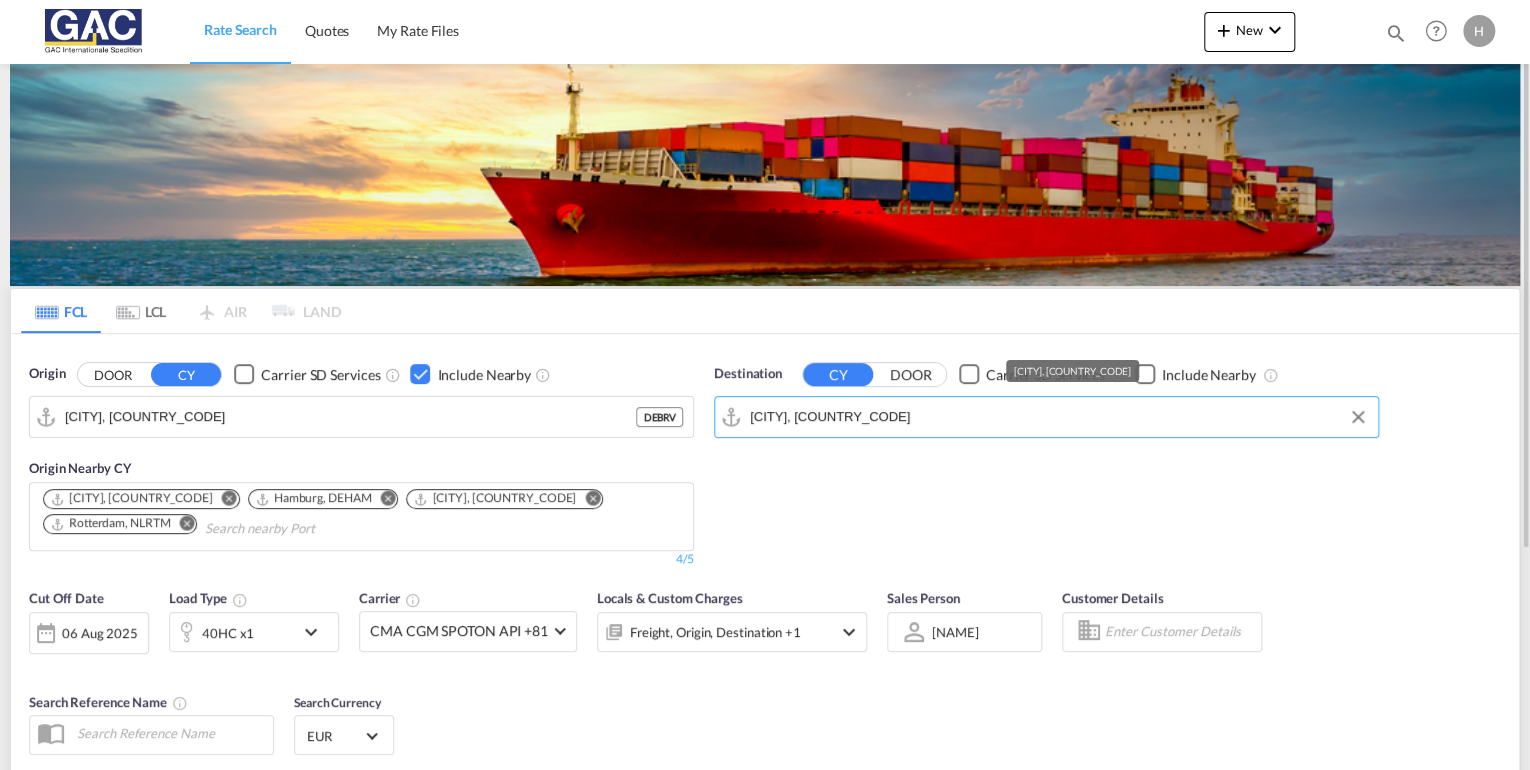 click on "[CITY], [COUNTRY_CODE]" at bounding box center [1059, 417] 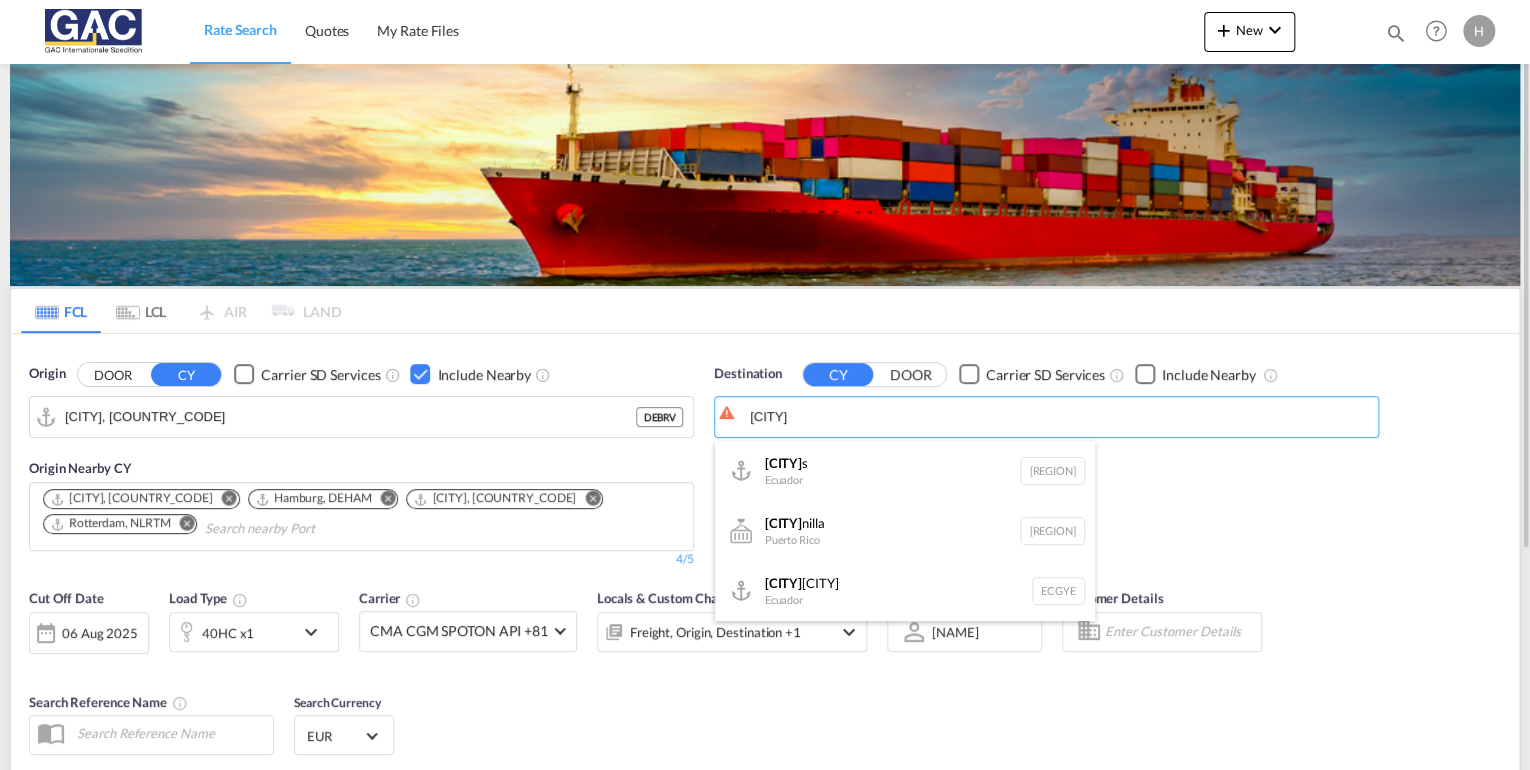 drag, startPoint x: 845, startPoint y: 594, endPoint x: 1080, endPoint y: 432, distance: 285.42773 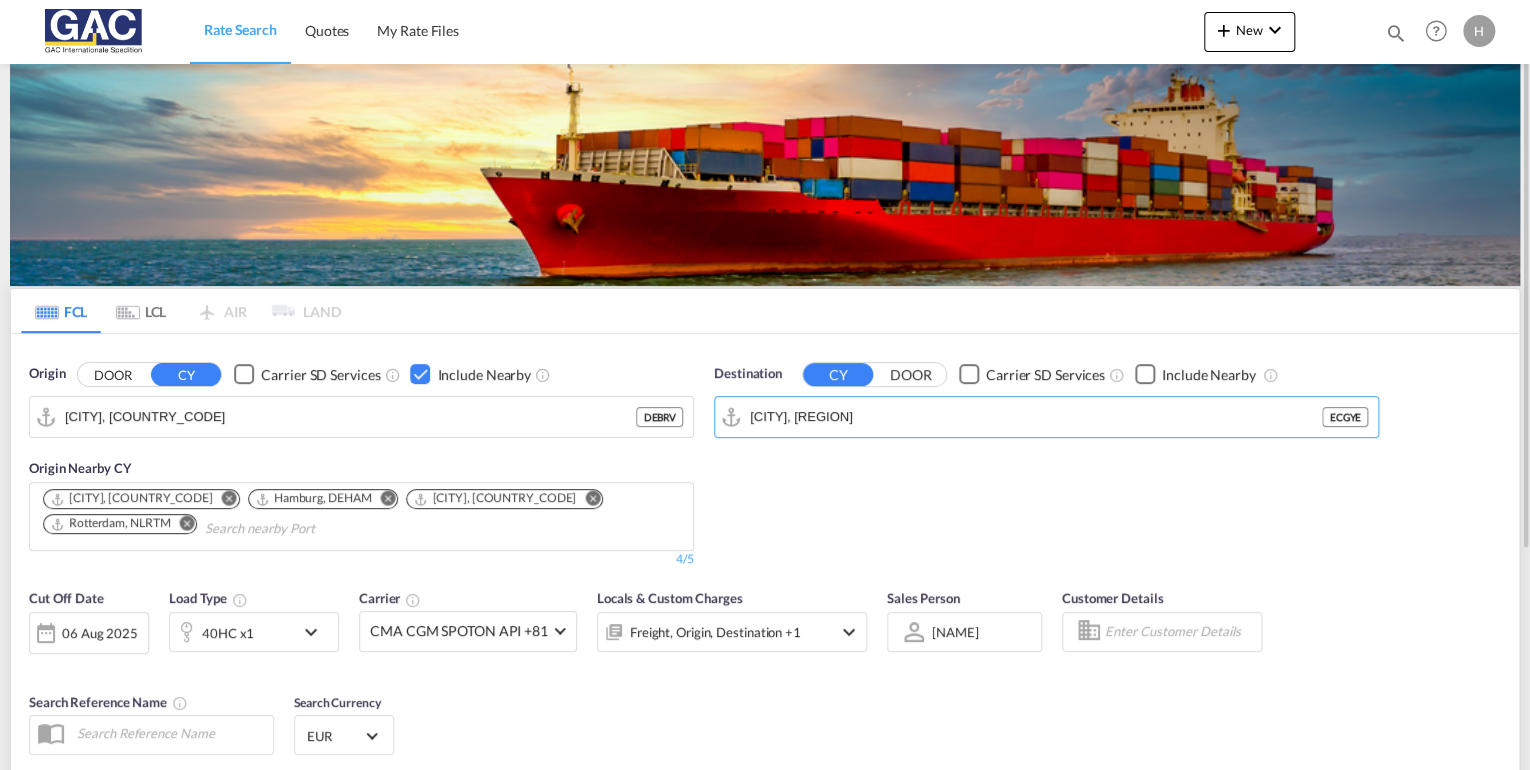 click at bounding box center (1145, 374) 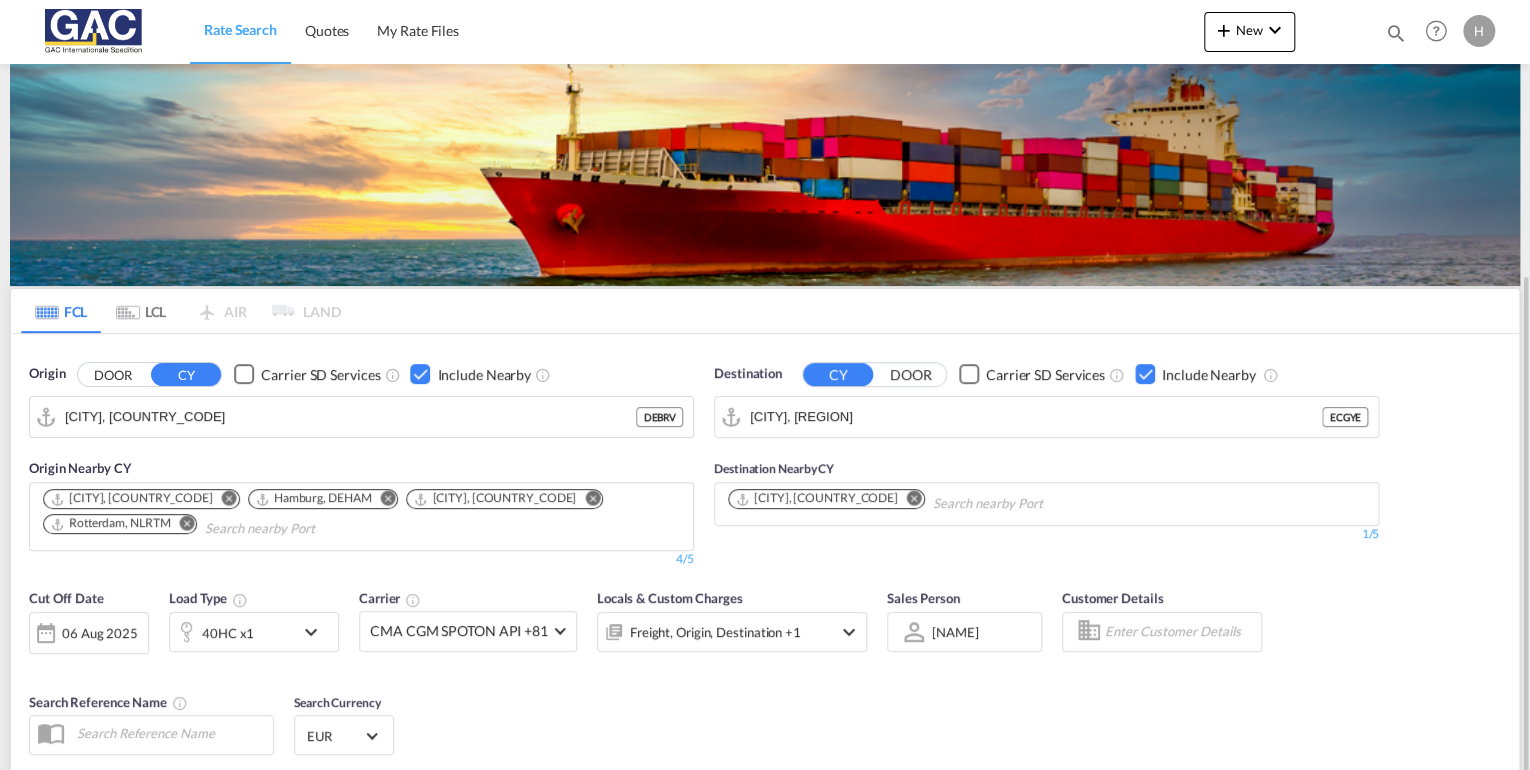 scroll, scrollTop: 240, scrollLeft: 0, axis: vertical 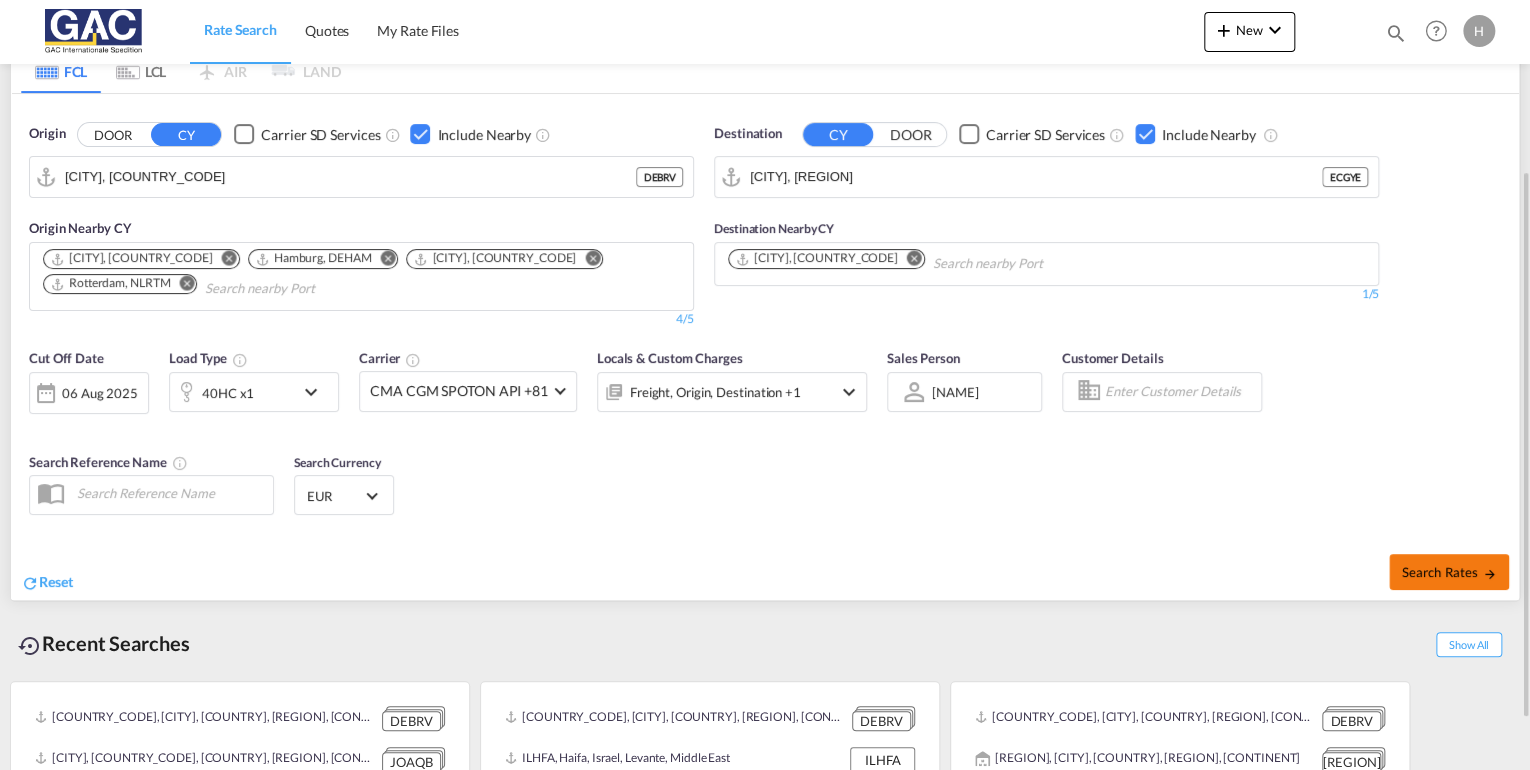 click on "Search Rates" at bounding box center [1449, 572] 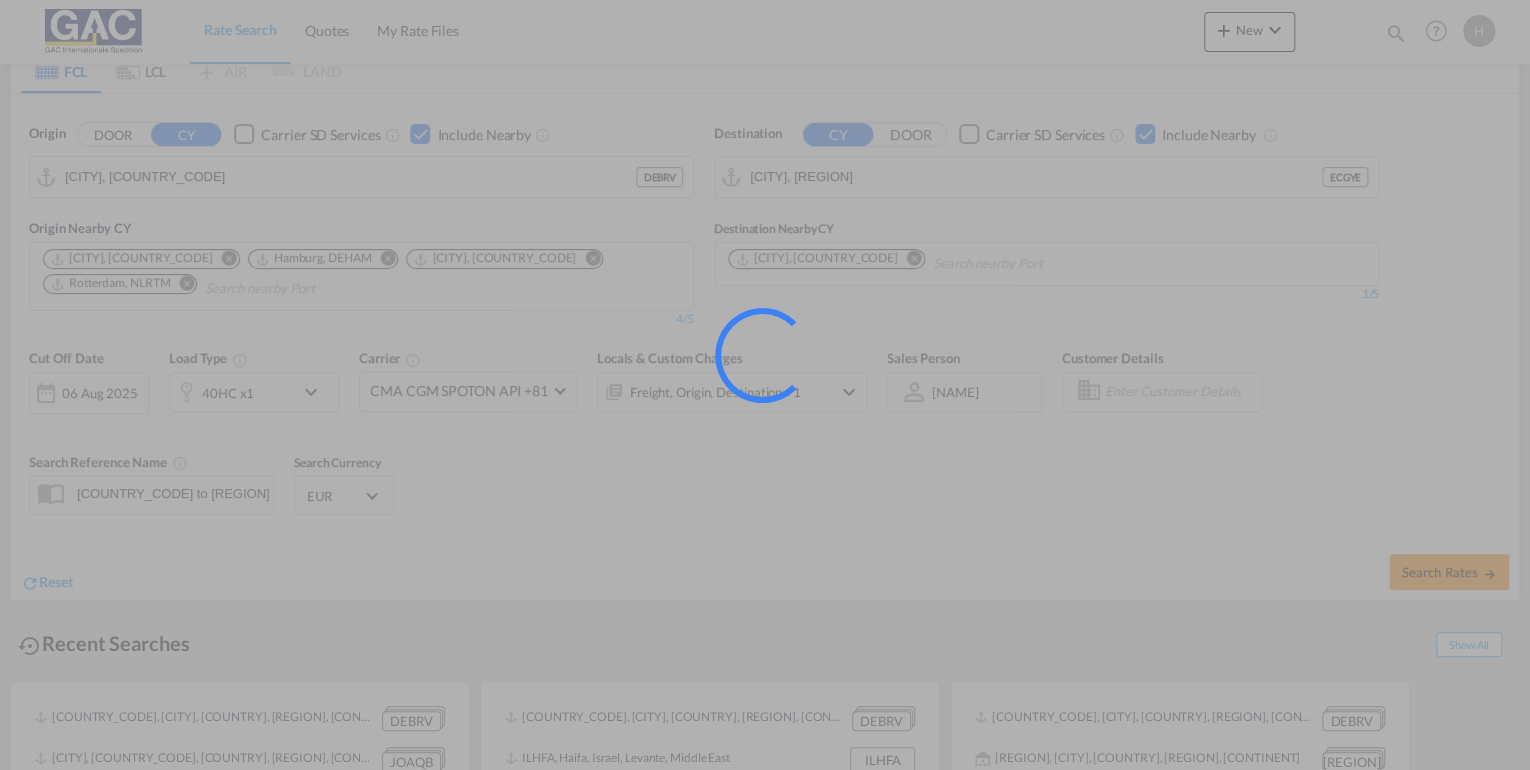 scroll, scrollTop: 0, scrollLeft: 0, axis: both 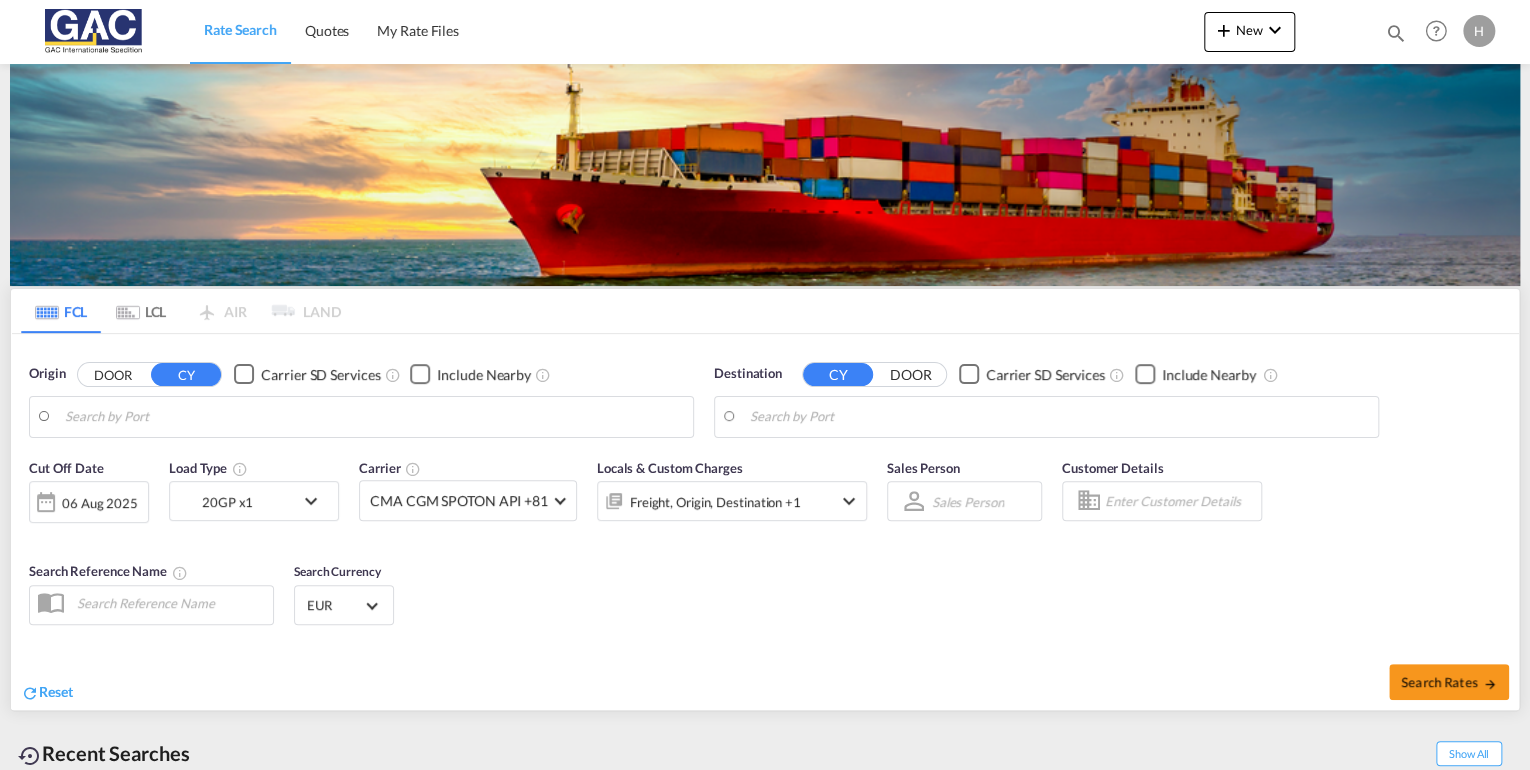 type on "[CITY], [COUNTRY_CODE]" 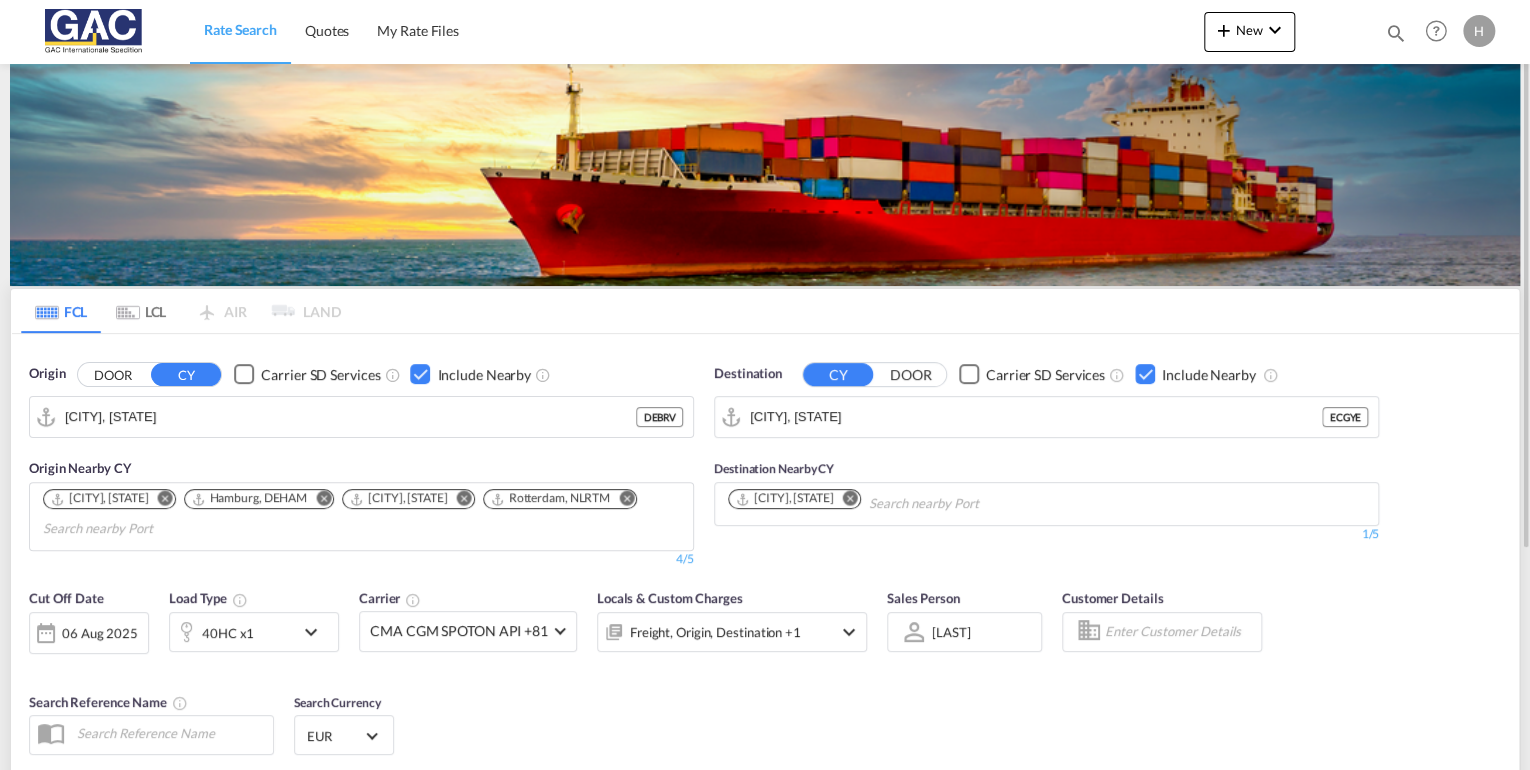click on "40HC x1" at bounding box center (232, 632) 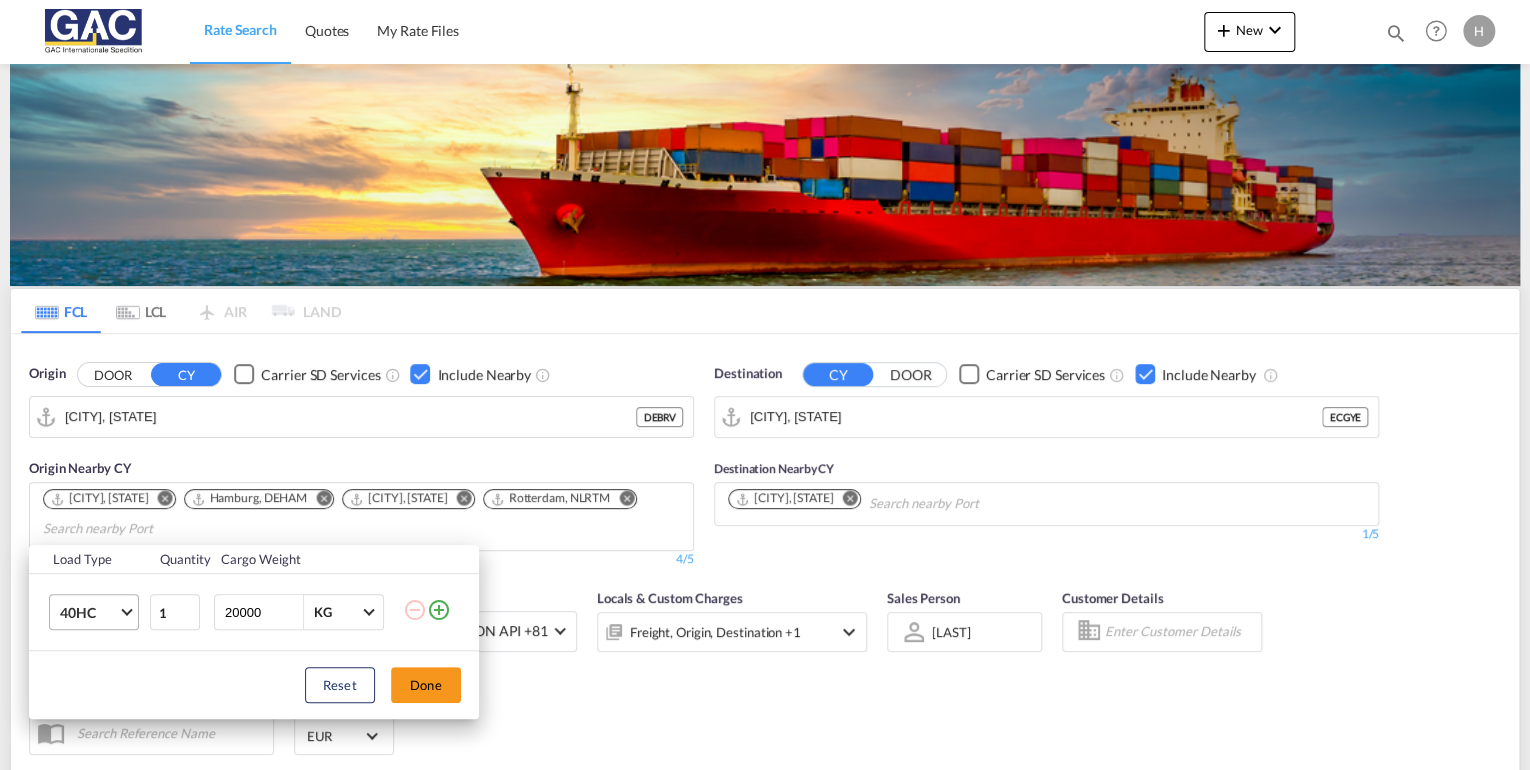 click on "40HC" at bounding box center [89, 613] 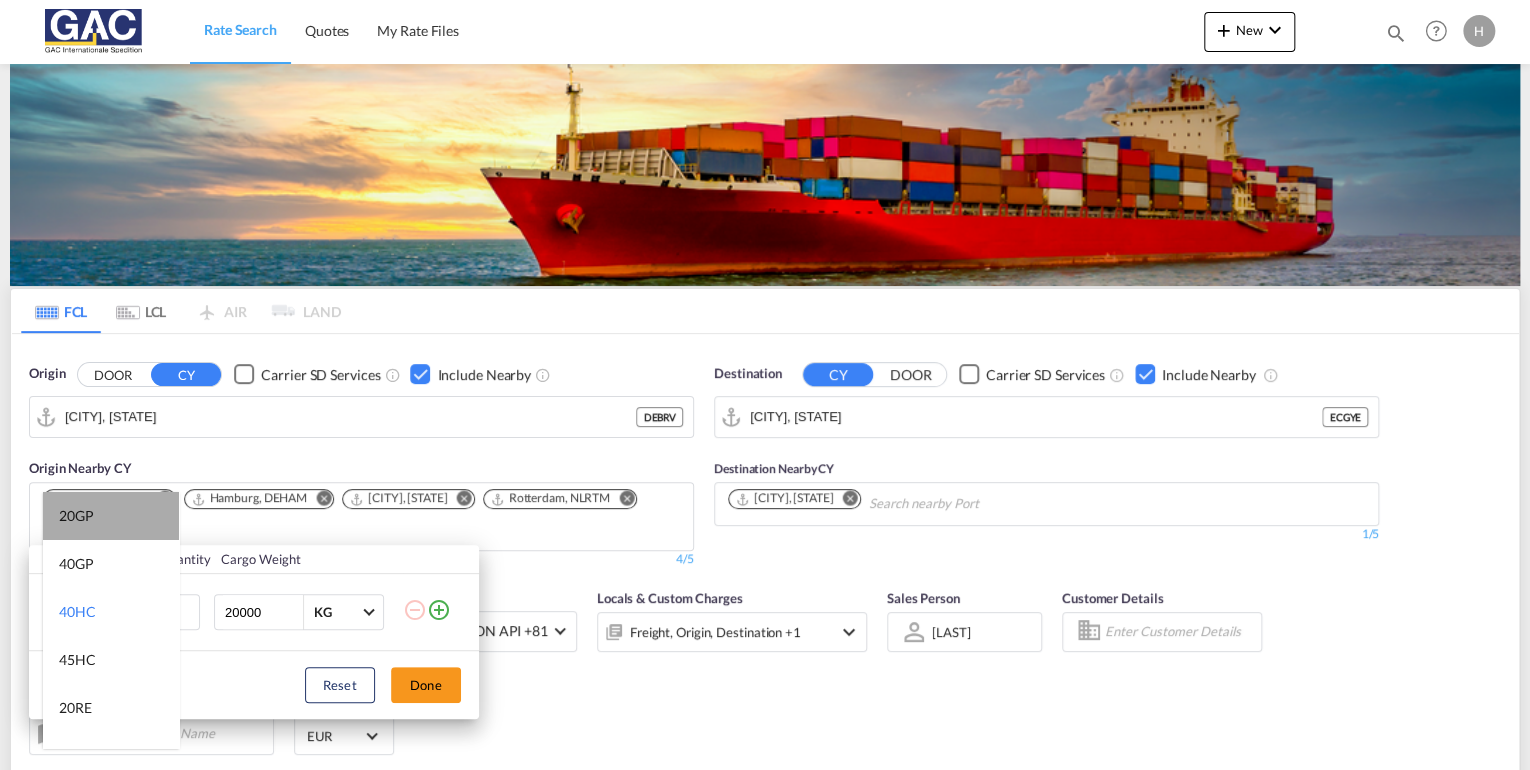 click on "20GP" at bounding box center (111, 516) 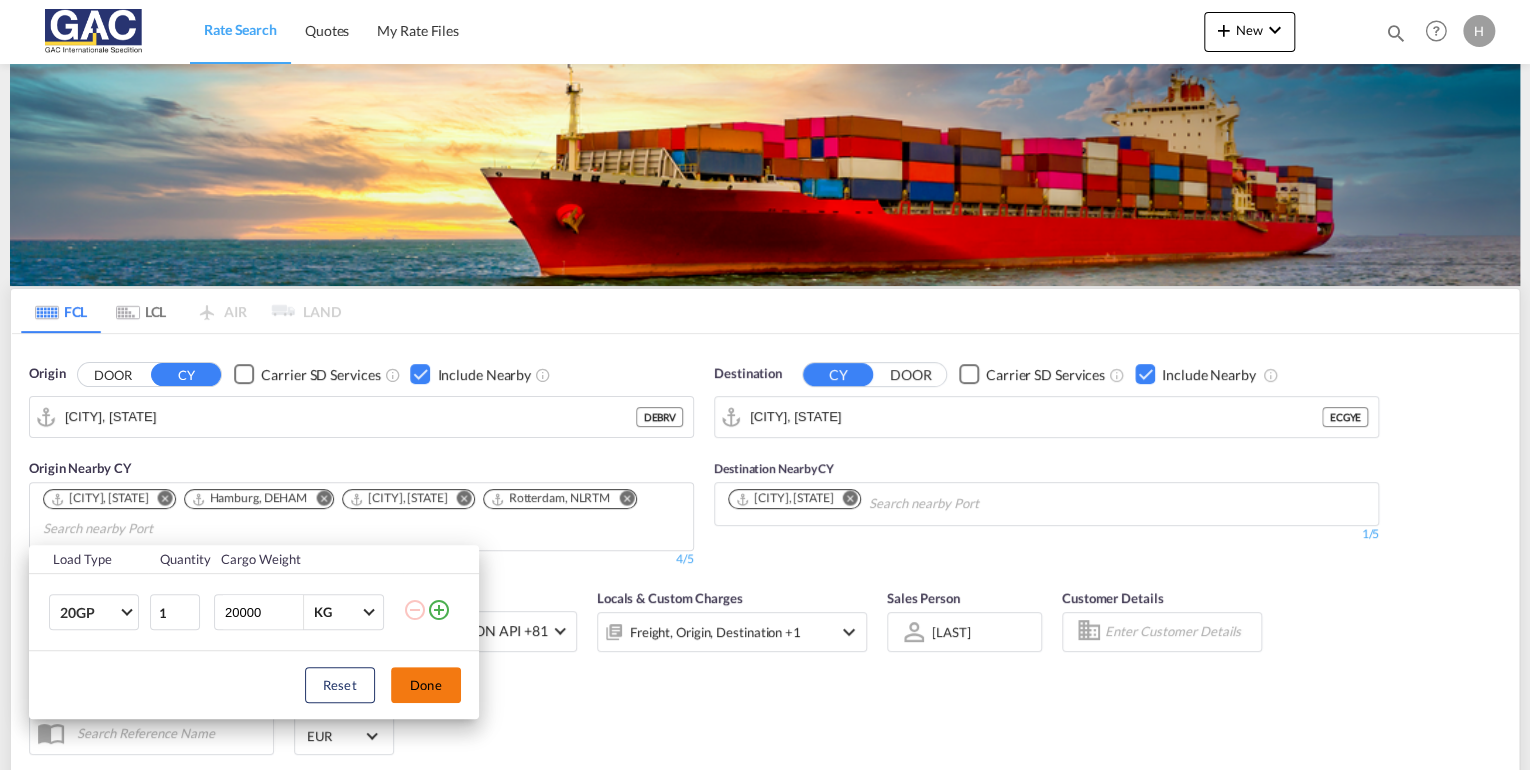 click on "Done" at bounding box center (426, 685) 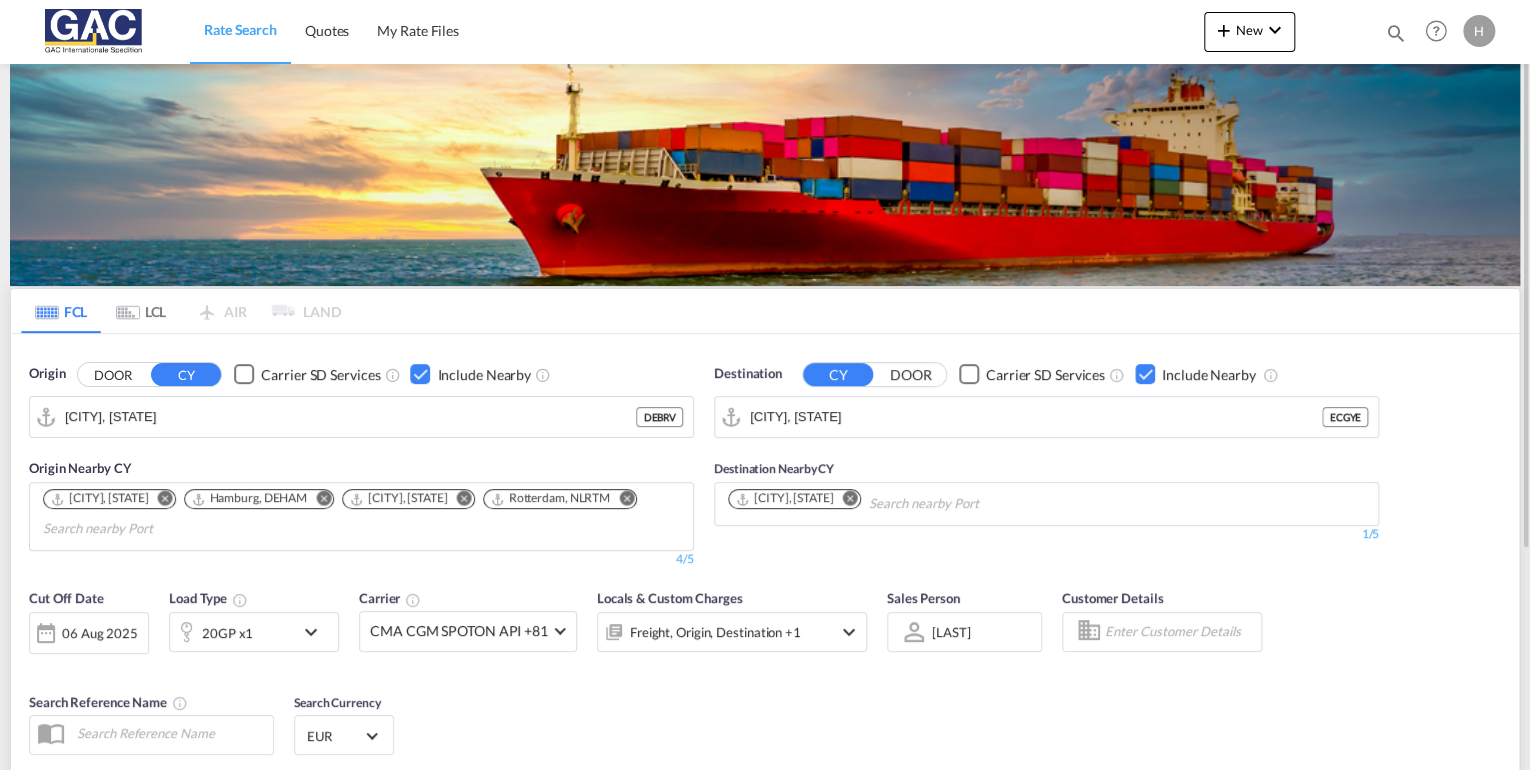 click at bounding box center (1145, 374) 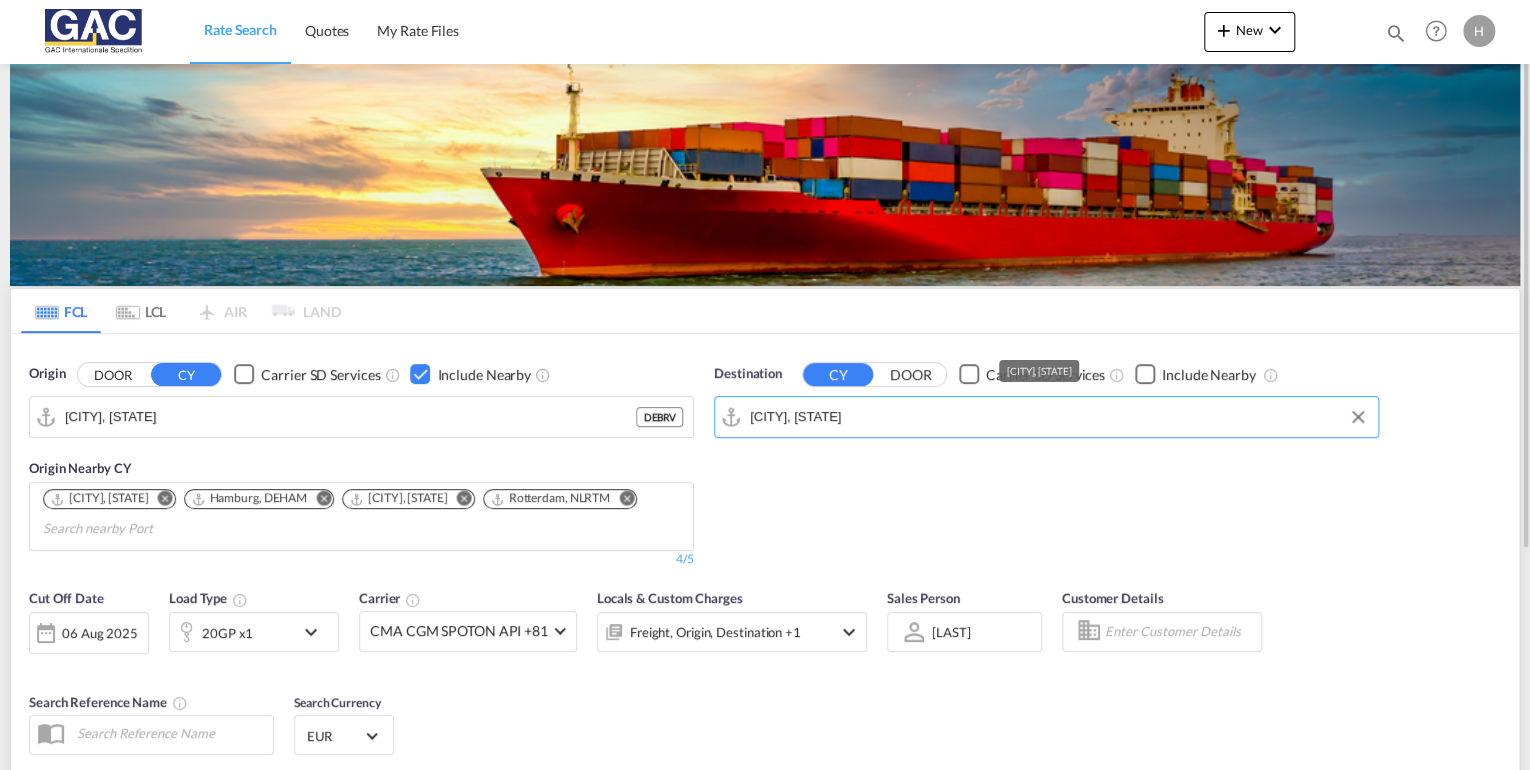 click on "[CITY], [REGION]" at bounding box center (1059, 417) 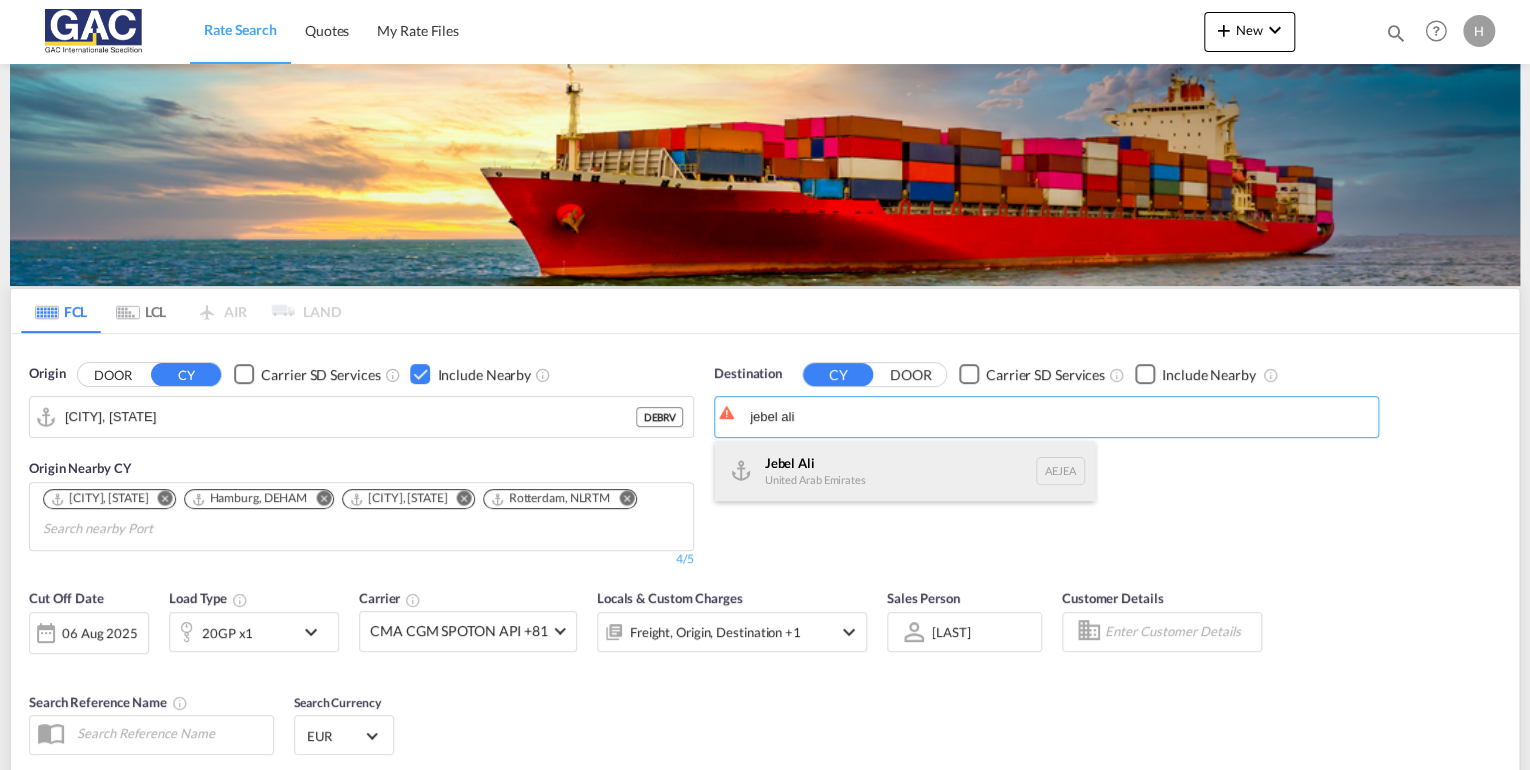 click on "Jebel Ali
United Arab Emirates
AEJEA" at bounding box center [905, 471] 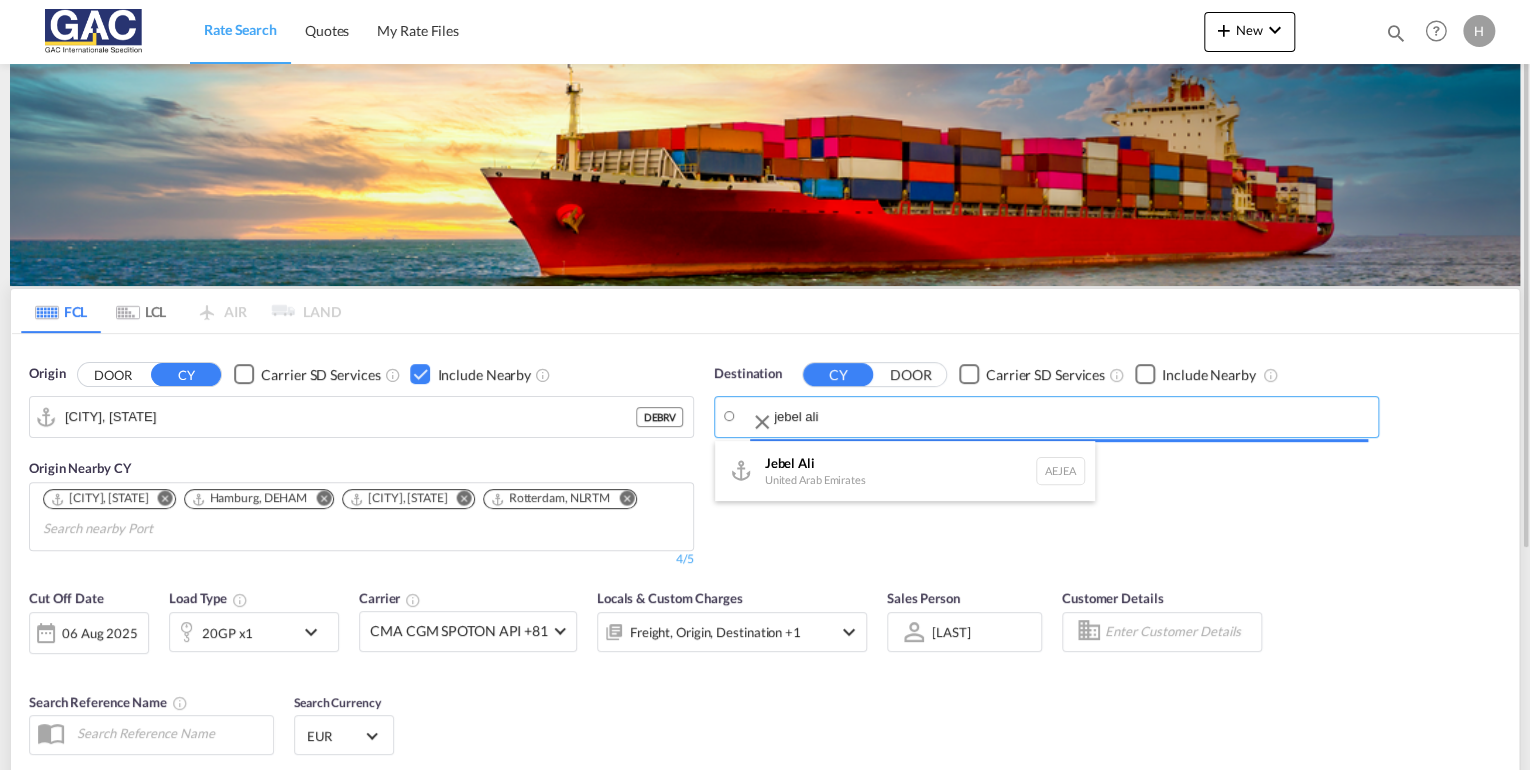 type on "Jebel Ali, AEJEA" 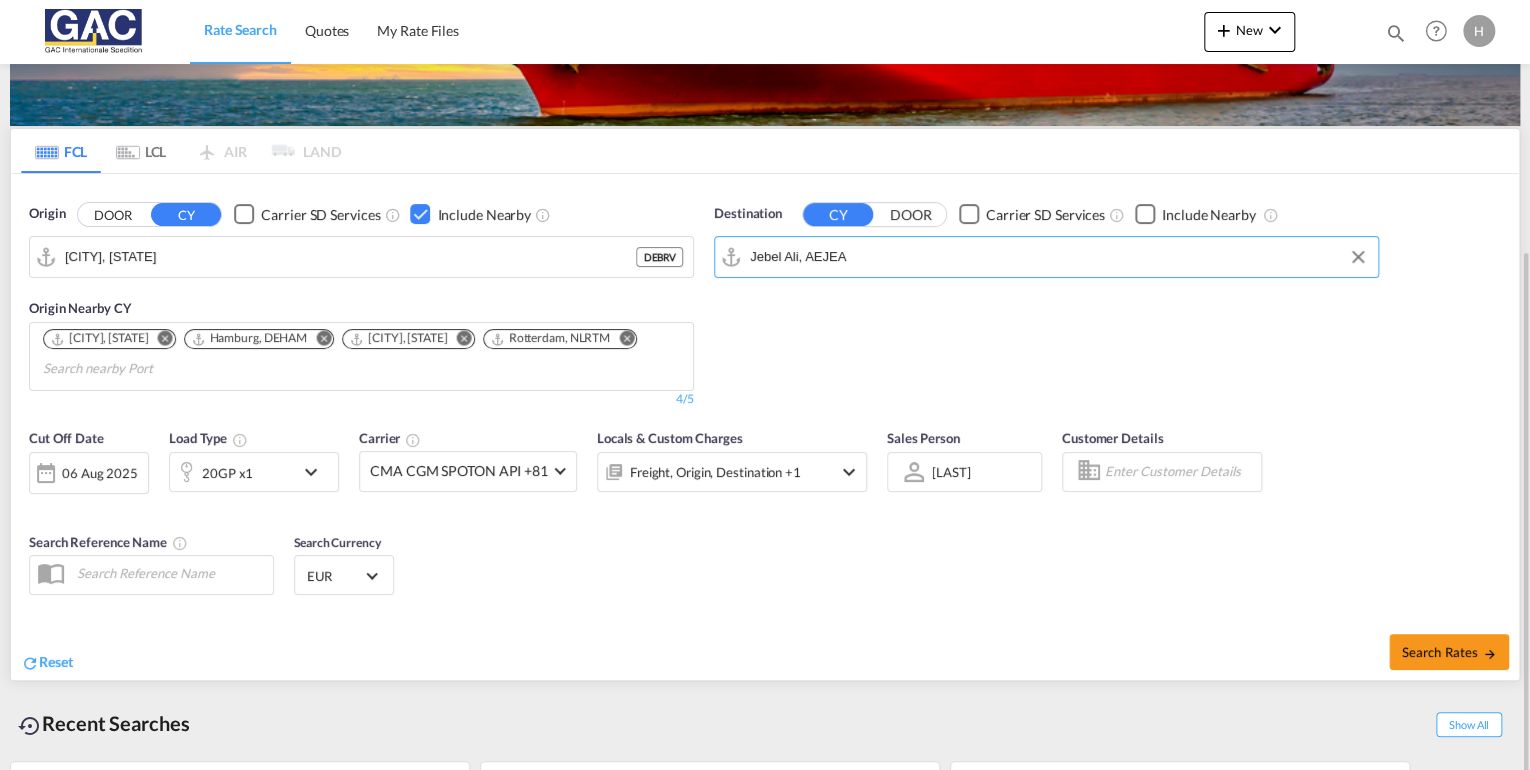 scroll, scrollTop: 240, scrollLeft: 0, axis: vertical 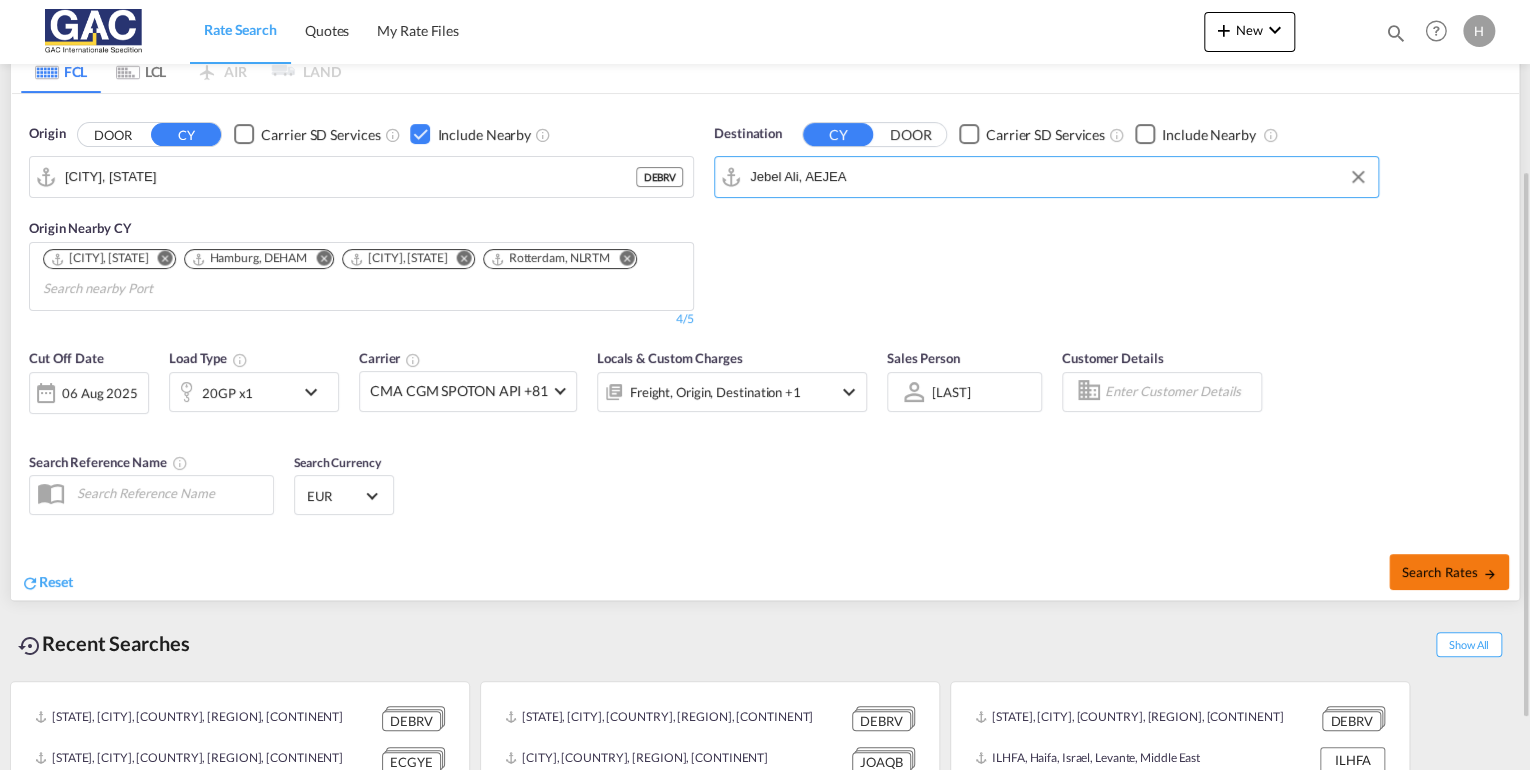 click on "Search Rates" at bounding box center [1449, 572] 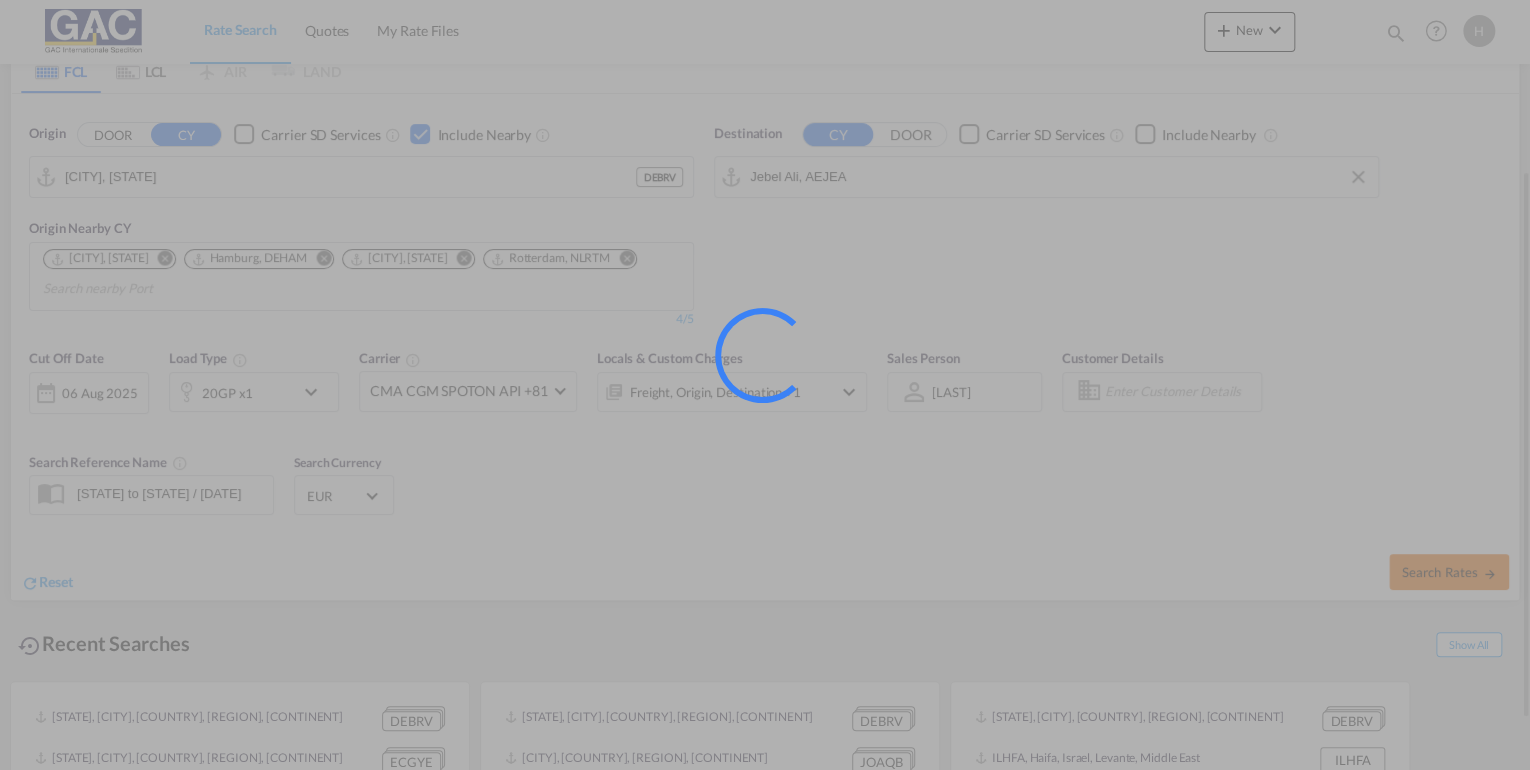 scroll, scrollTop: 0, scrollLeft: 0, axis: both 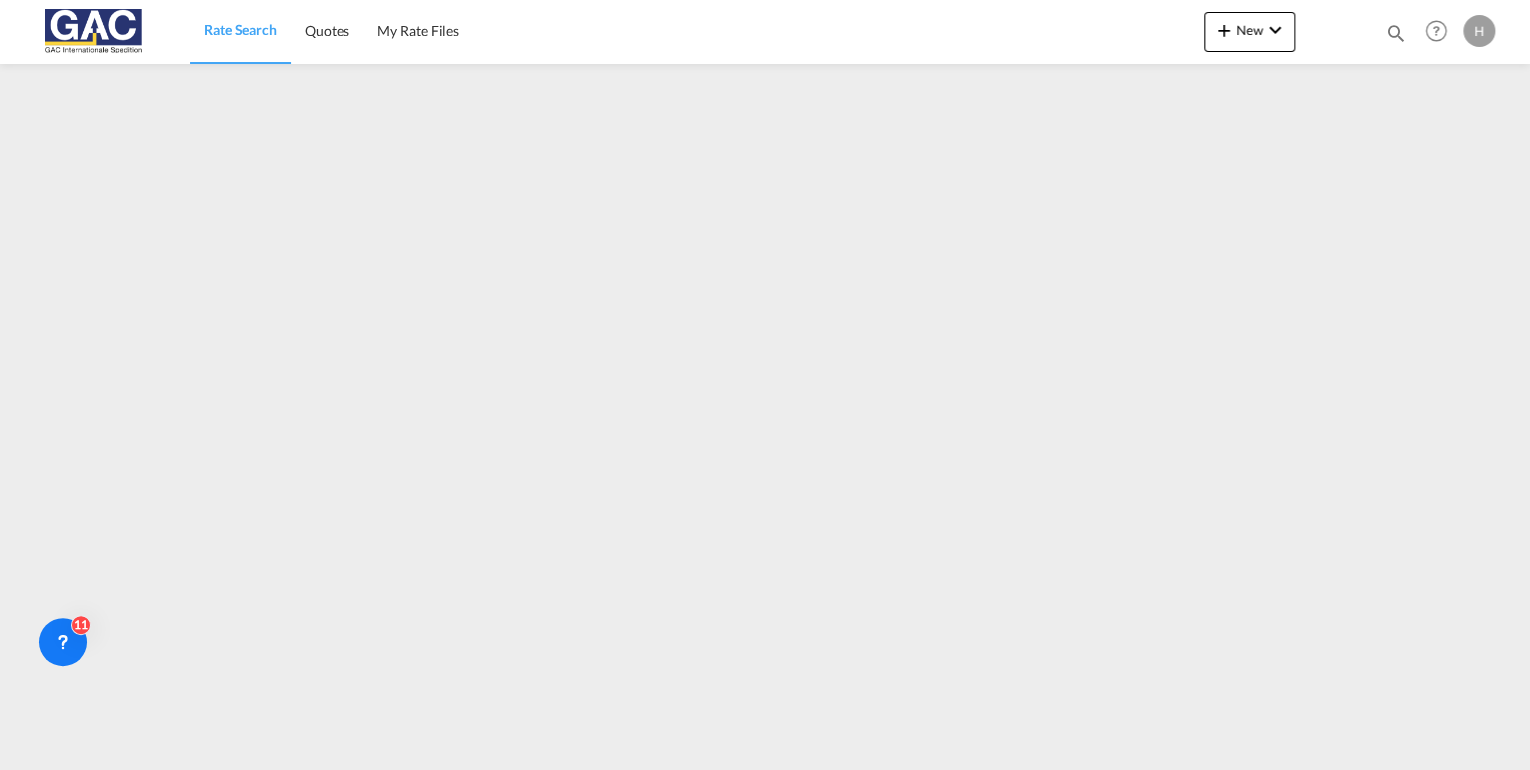 click on "Rate Search" at bounding box center (240, 29) 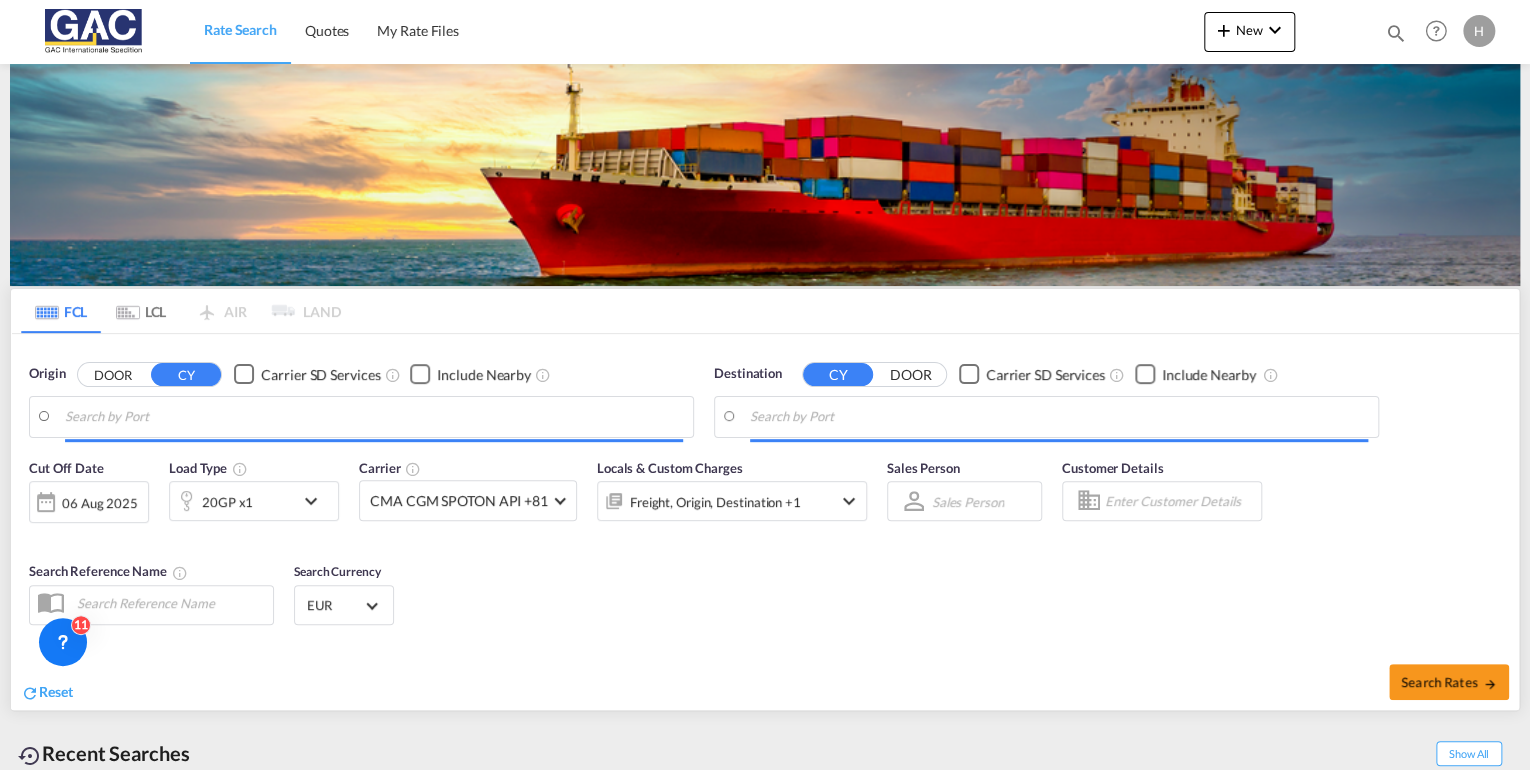 type on "[CITY], [COUNTRY_CODE]" 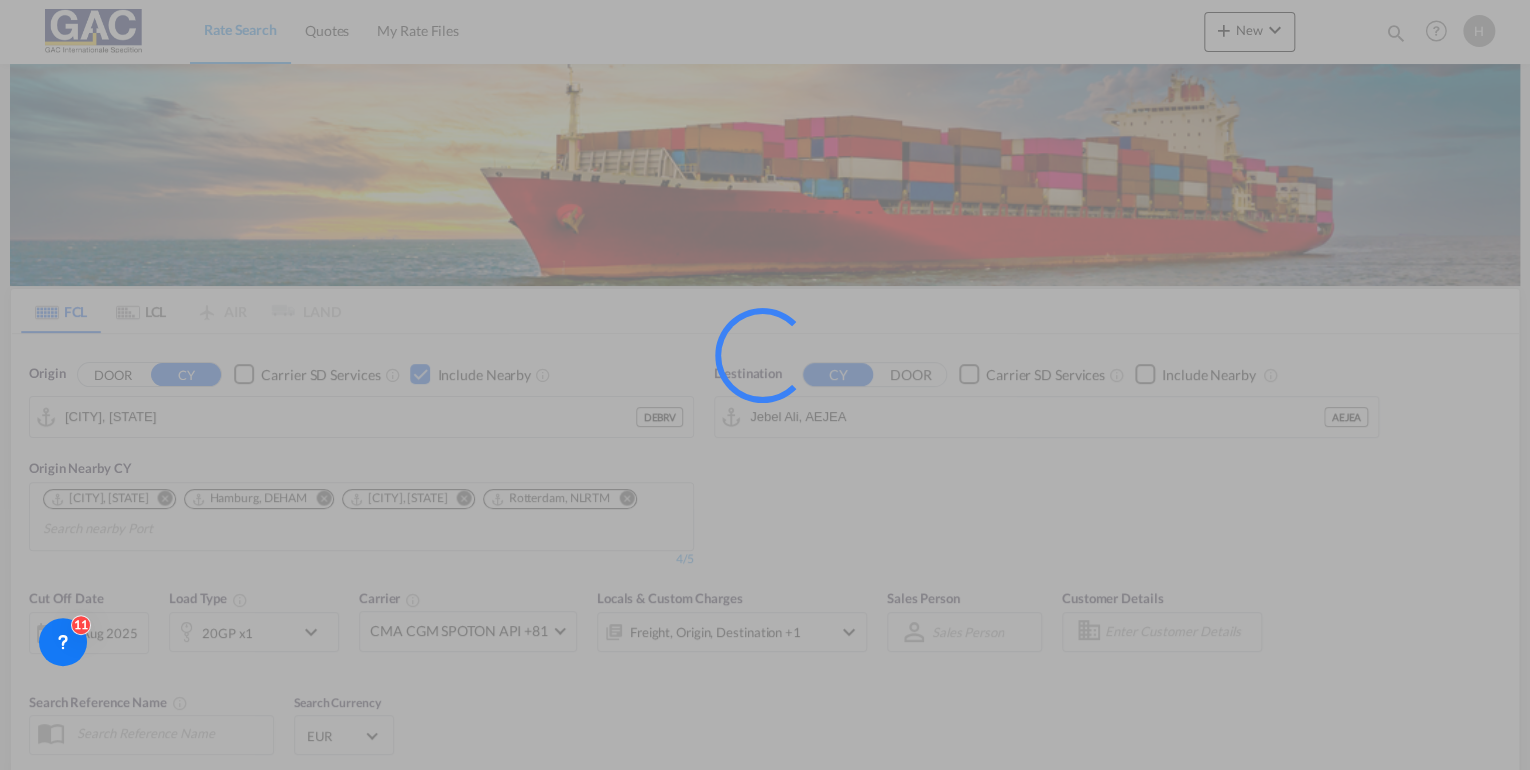click at bounding box center [765, 385] 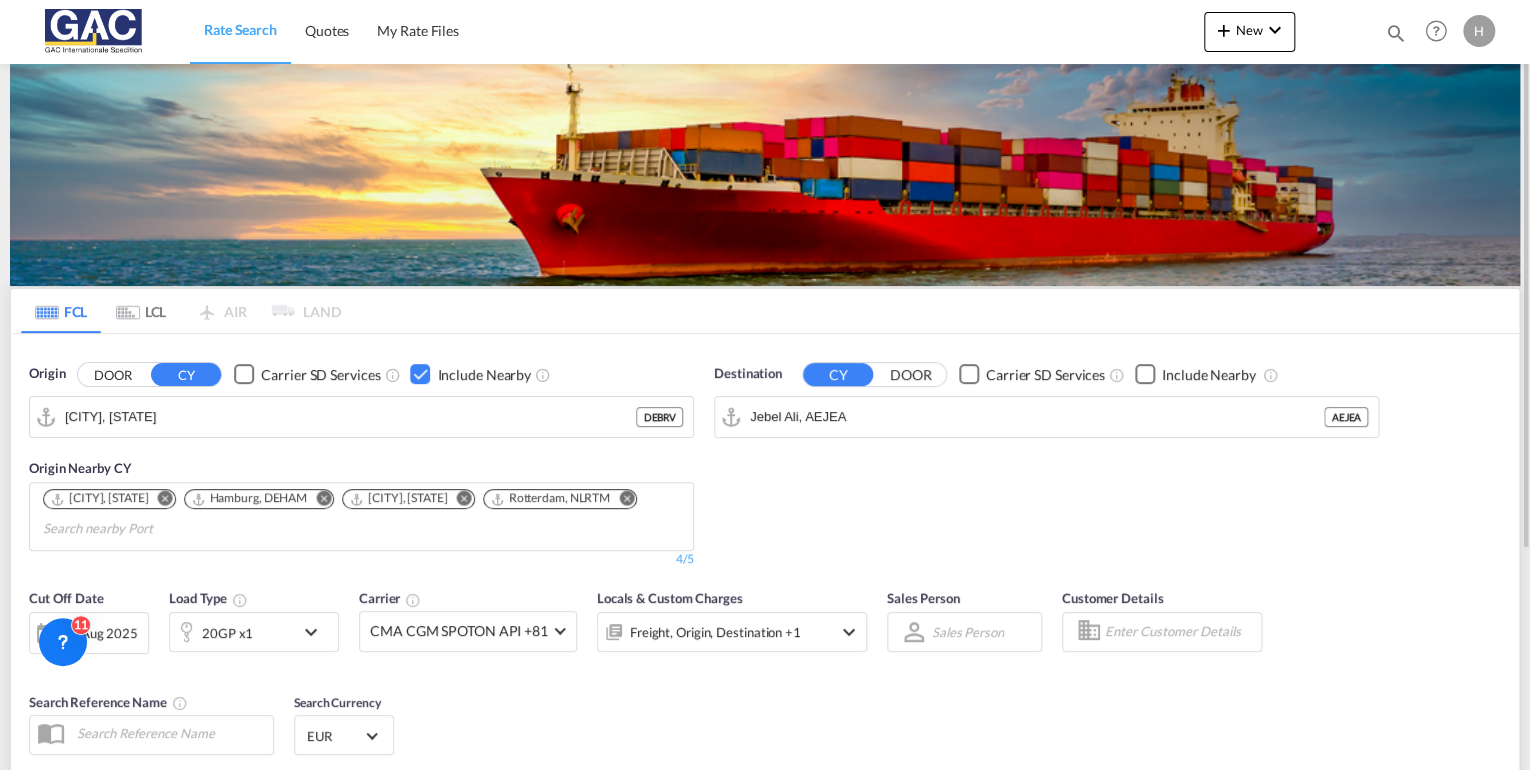 click on "20GP x1" at bounding box center (232, 632) 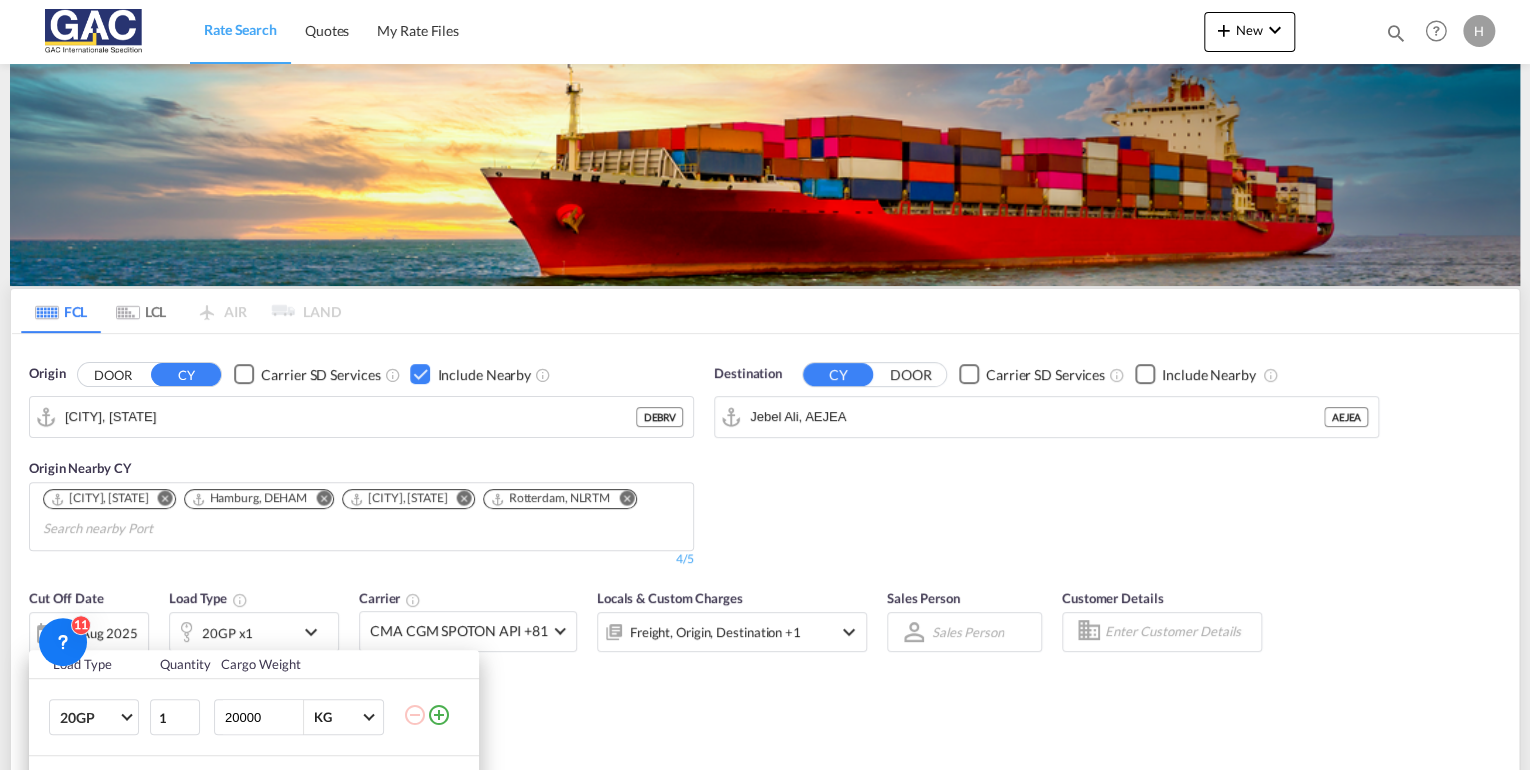 click on "Load Type
Quantity Cargo Weight
20GP
20GP
40GP
40HC
45HC
20RE
40RE
40HR
20OT
40OT
20FR
40FR
40NR
20NR
45S
20TK
40TK
OTHR
53HC
20HC
20FX
1 20000 KG KG
Load type addition is restricted to 4 Reset Done" at bounding box center (765, 385) 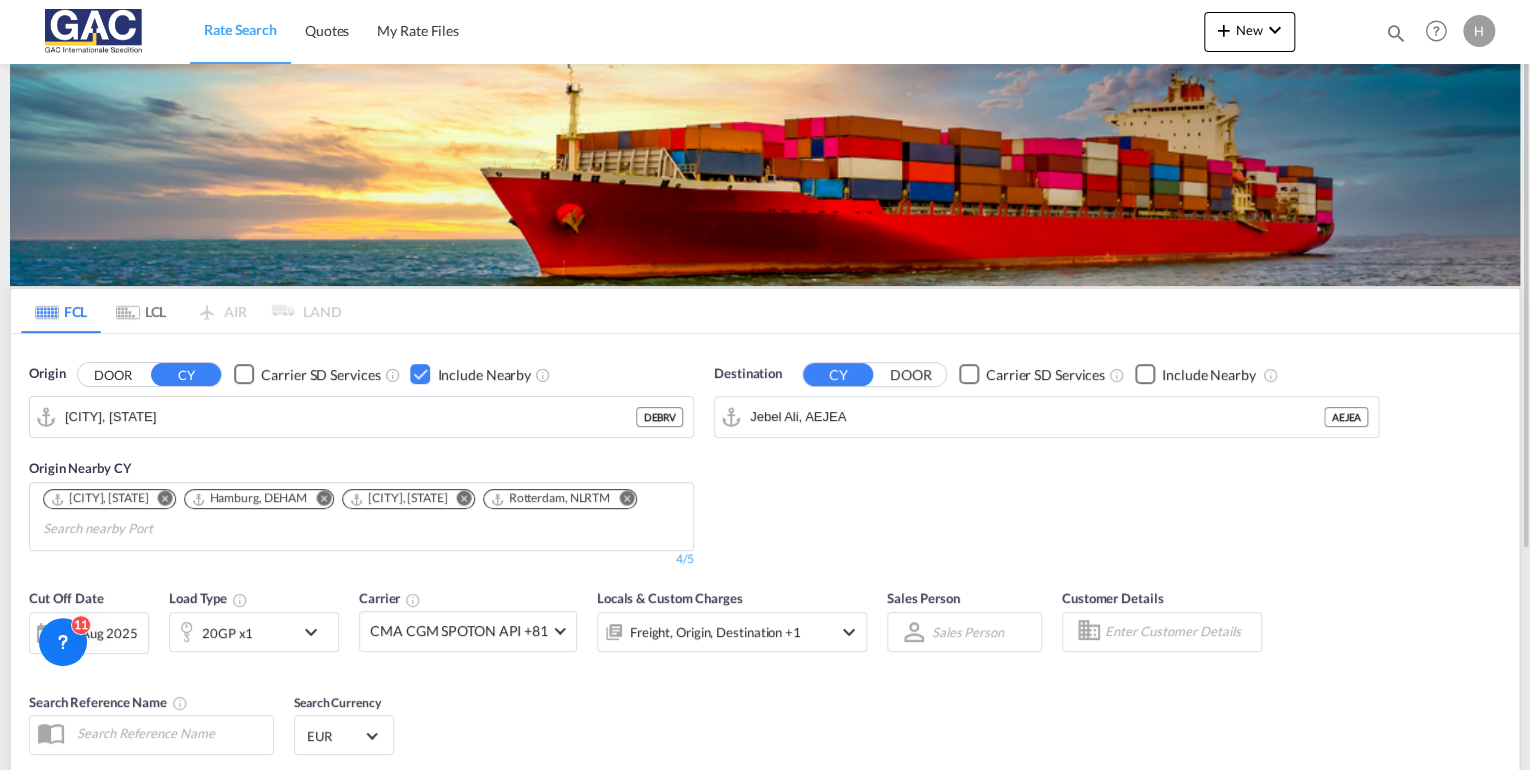 scroll, scrollTop: 240, scrollLeft: 0, axis: vertical 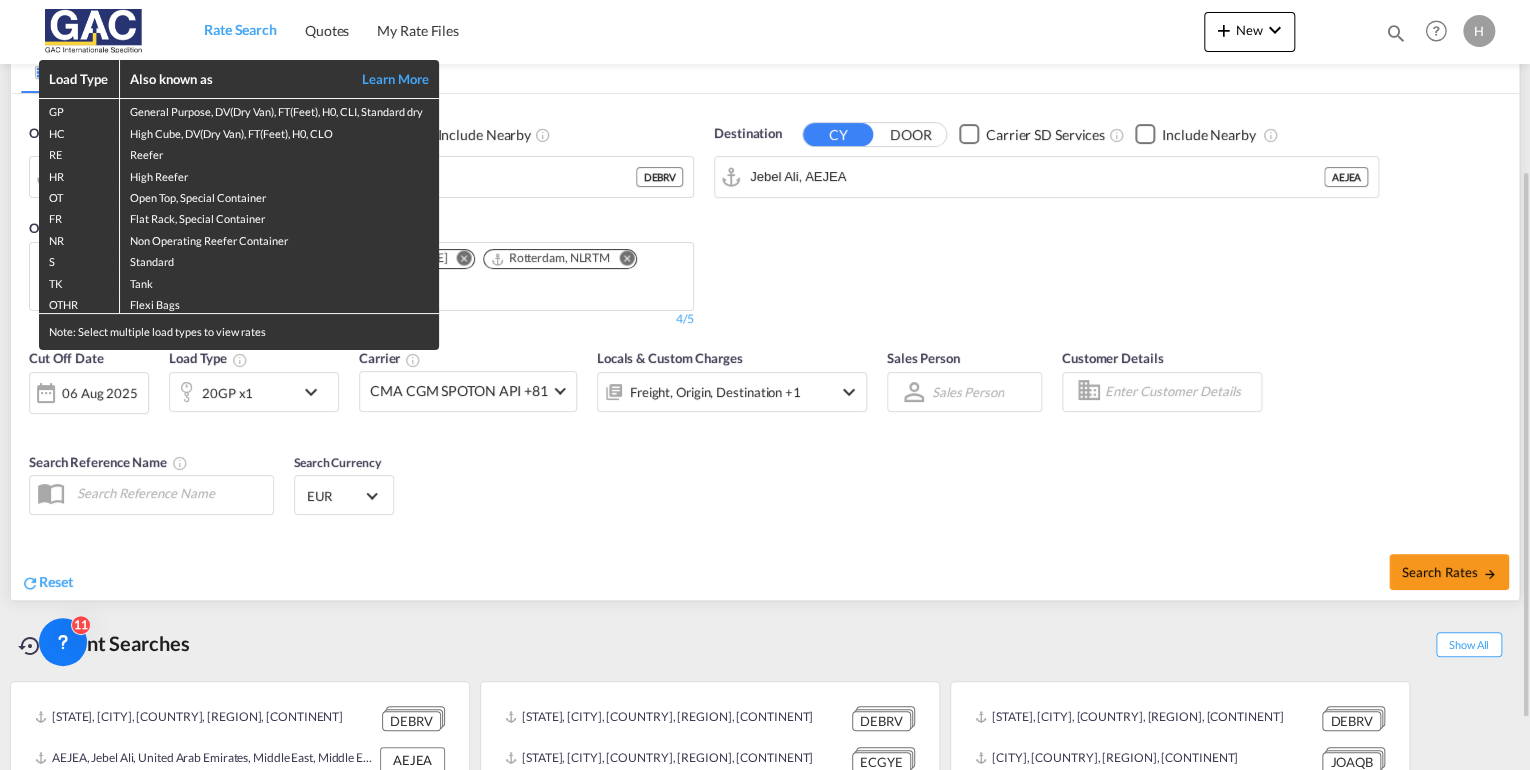 click on "Load Type Also known as Learn More GP
General Purpose, DV(Dry Van), FT(Feet), H0, CLI, Standard dry HC
High Cube, DV(Dry Van), FT(Feet), H0, CLO RE
Reefer HR
High Reefer OT
Open Top, Special Container FR
Flat Rack, Special Container NR
Non Operating Reefer Container S
Standard TK
Tank OTHR
Flexi Bags Note: Select multiple load types to view rates" at bounding box center [765, 385] 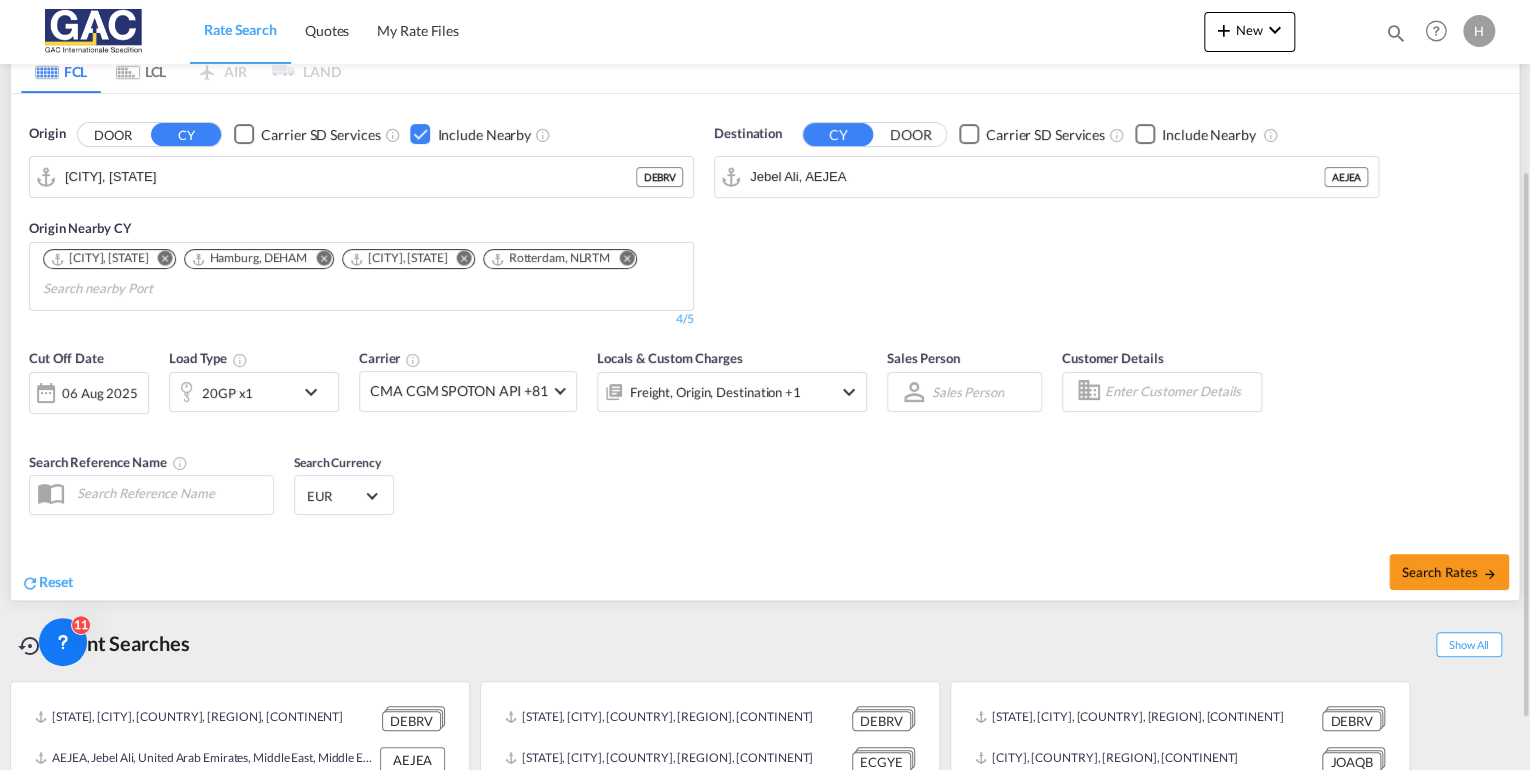 click on "20GP x1" at bounding box center [232, 392] 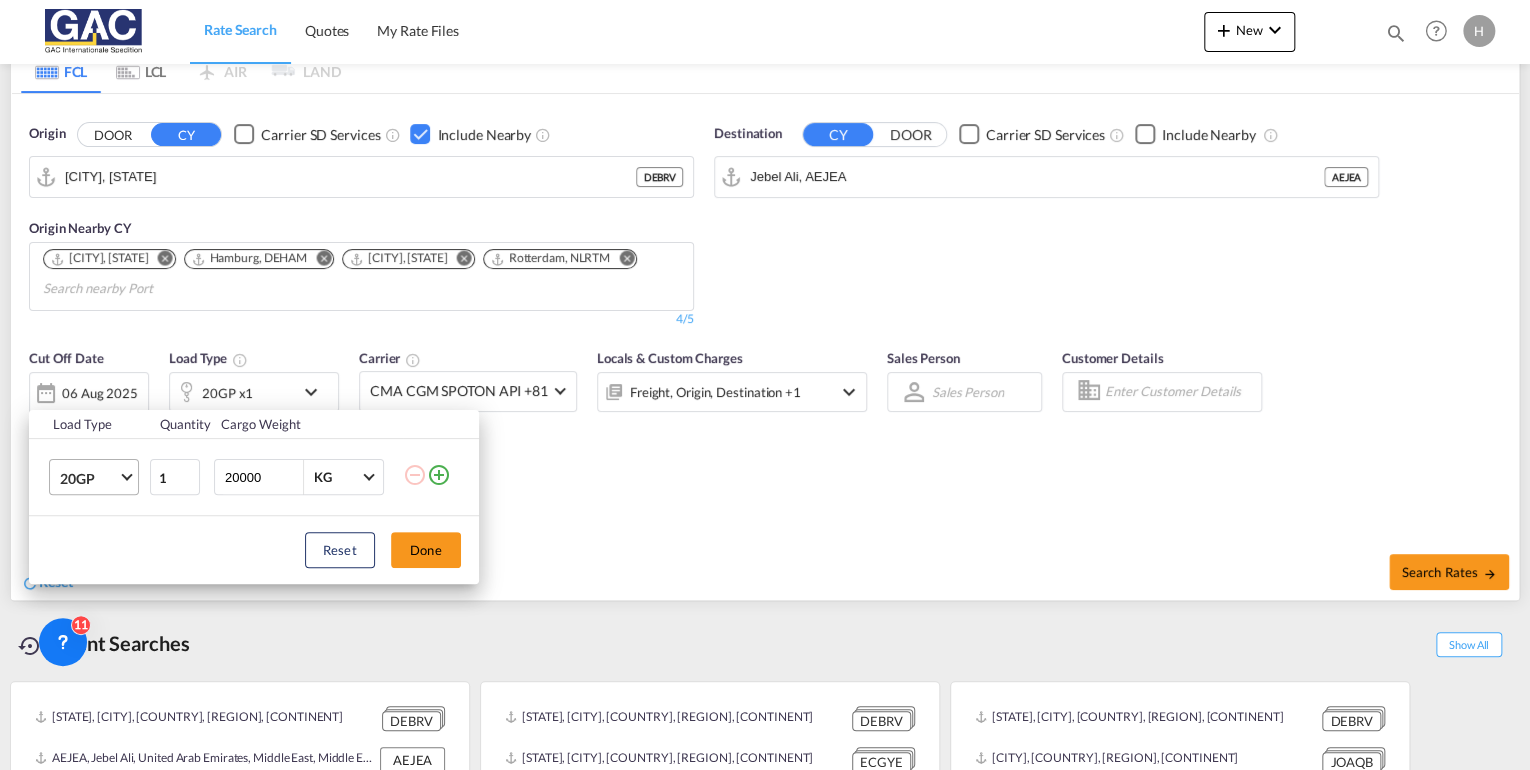 click on "20GP" at bounding box center (89, 479) 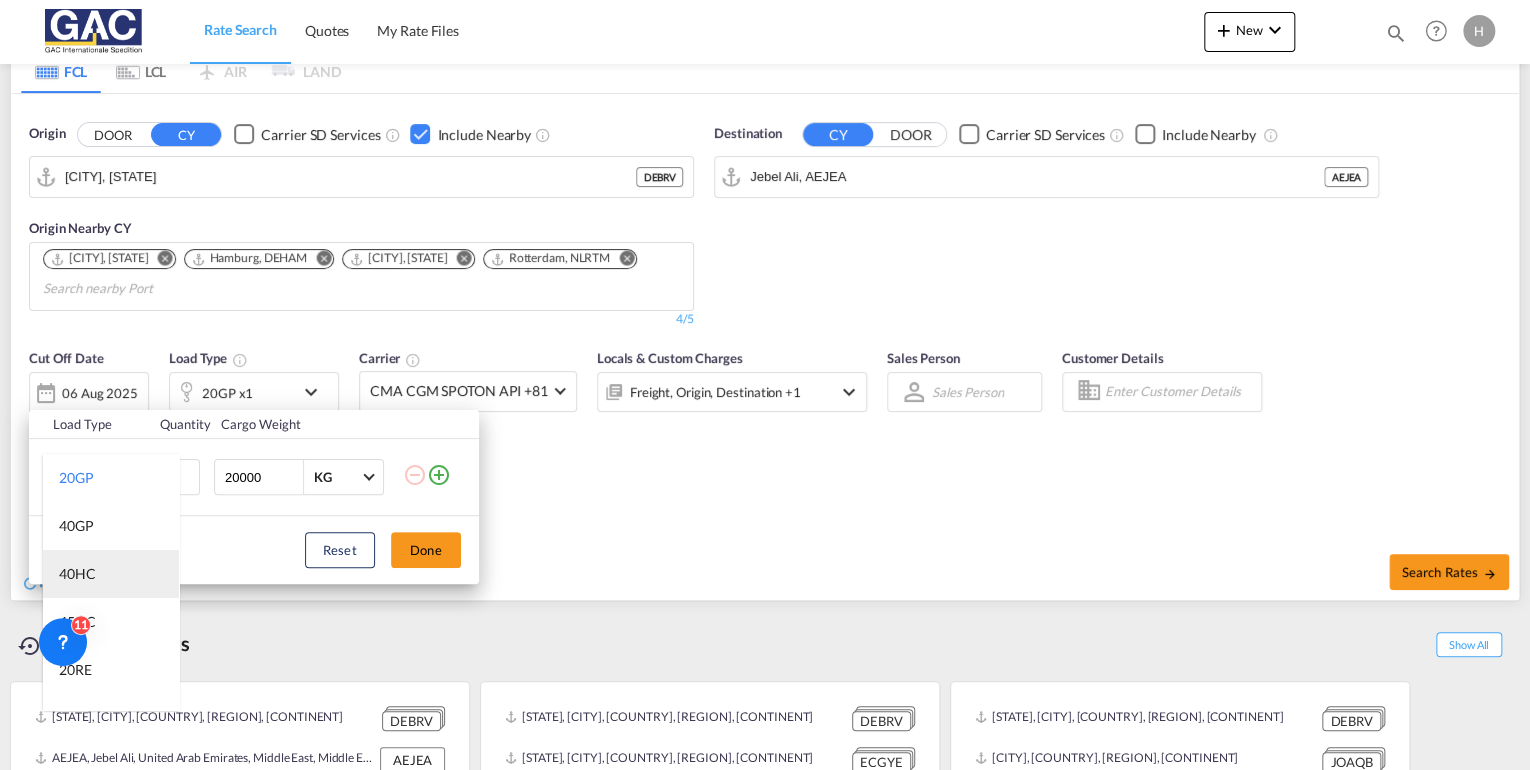 click on "40HC" at bounding box center [77, 574] 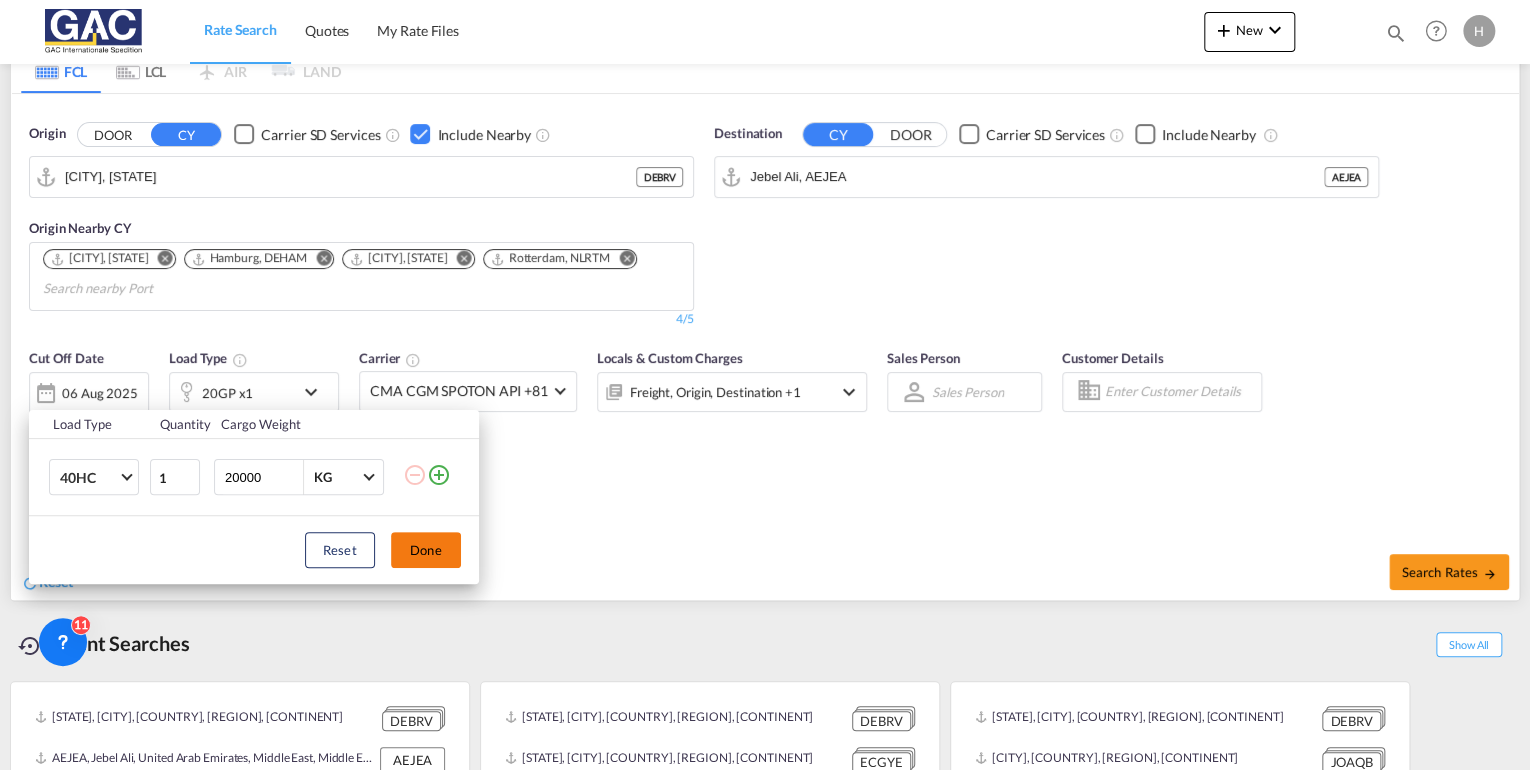click on "Done" at bounding box center (426, 550) 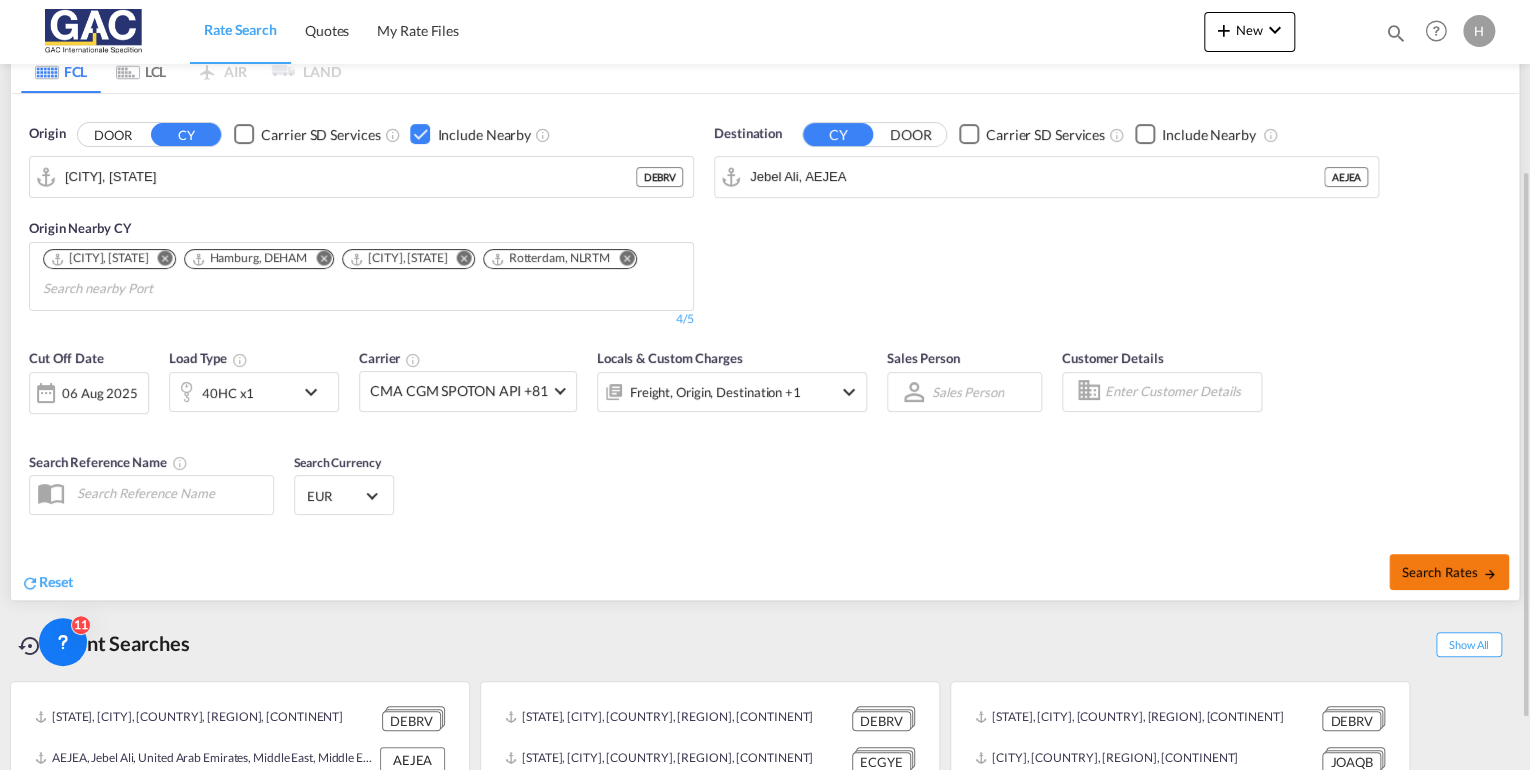 click on "Search Rates" at bounding box center [1449, 572] 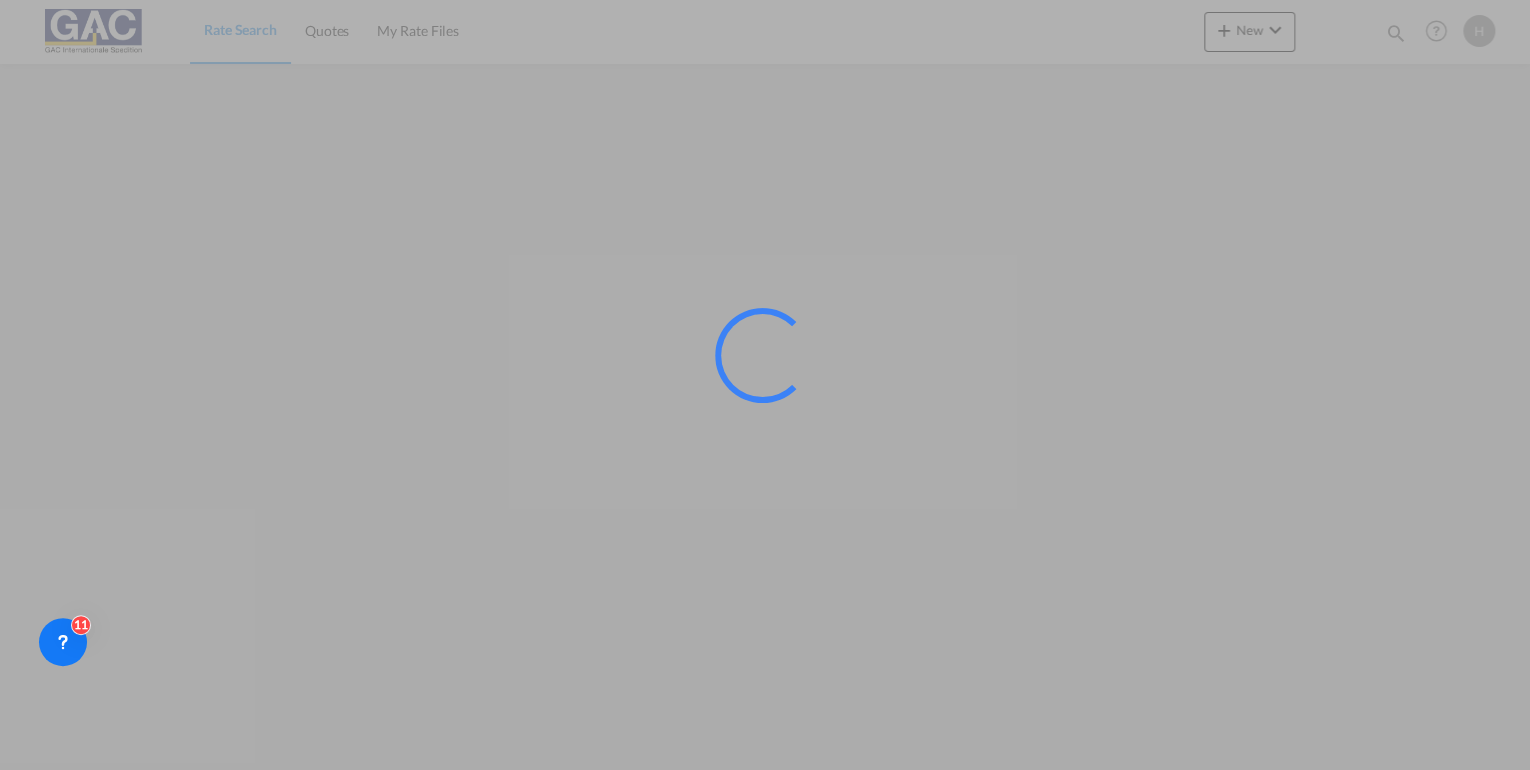 scroll, scrollTop: 0, scrollLeft: 0, axis: both 